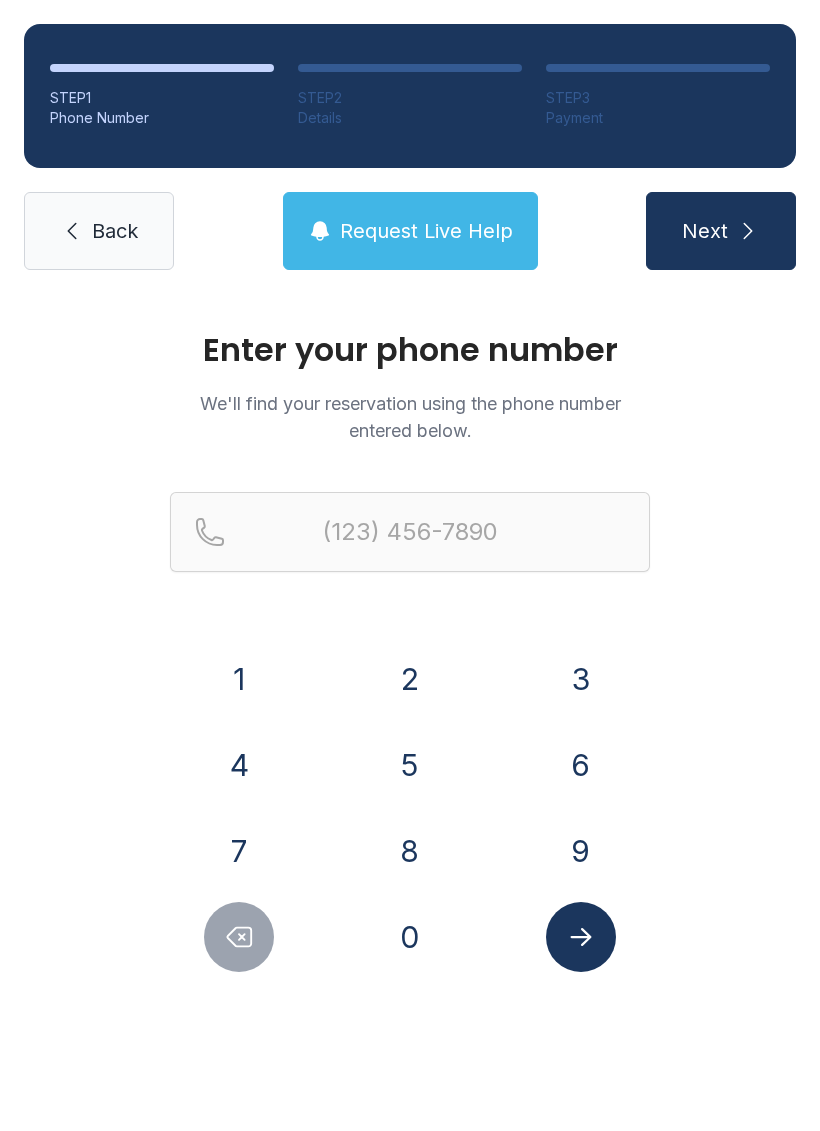 scroll, scrollTop: 0, scrollLeft: 0, axis: both 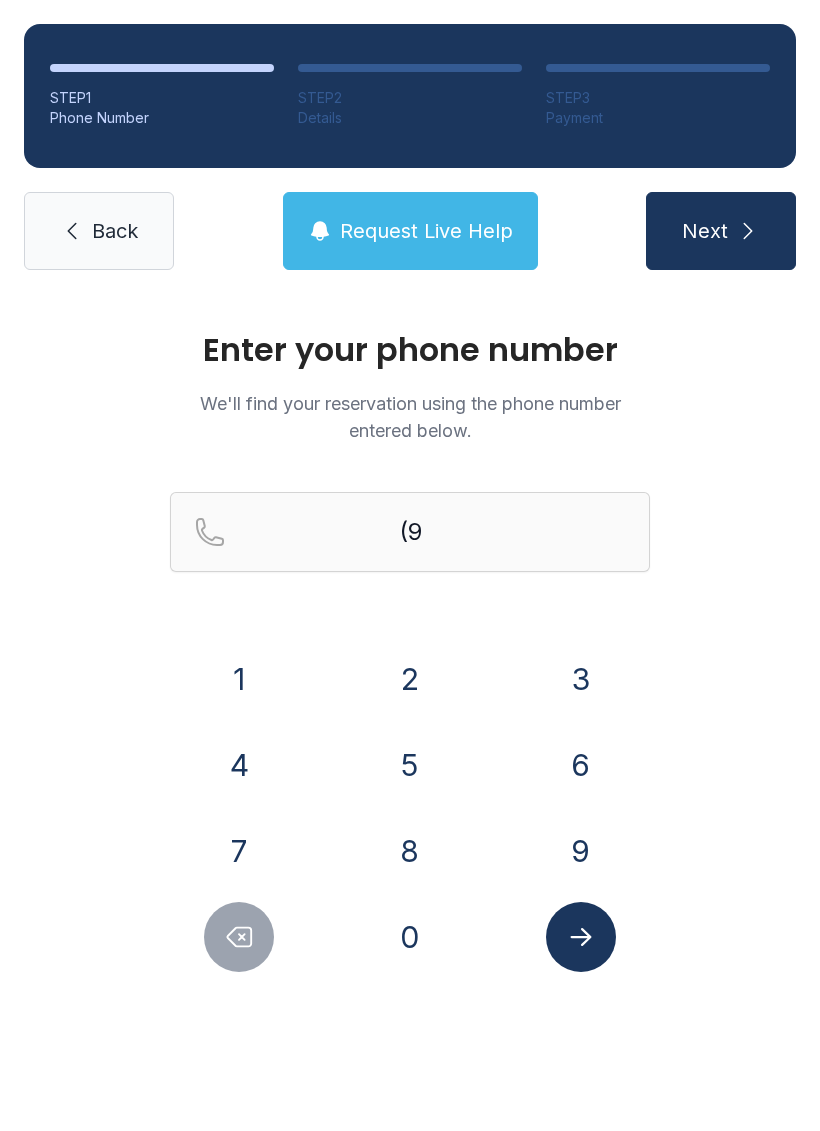 click on "5" at bounding box center [410, 765] 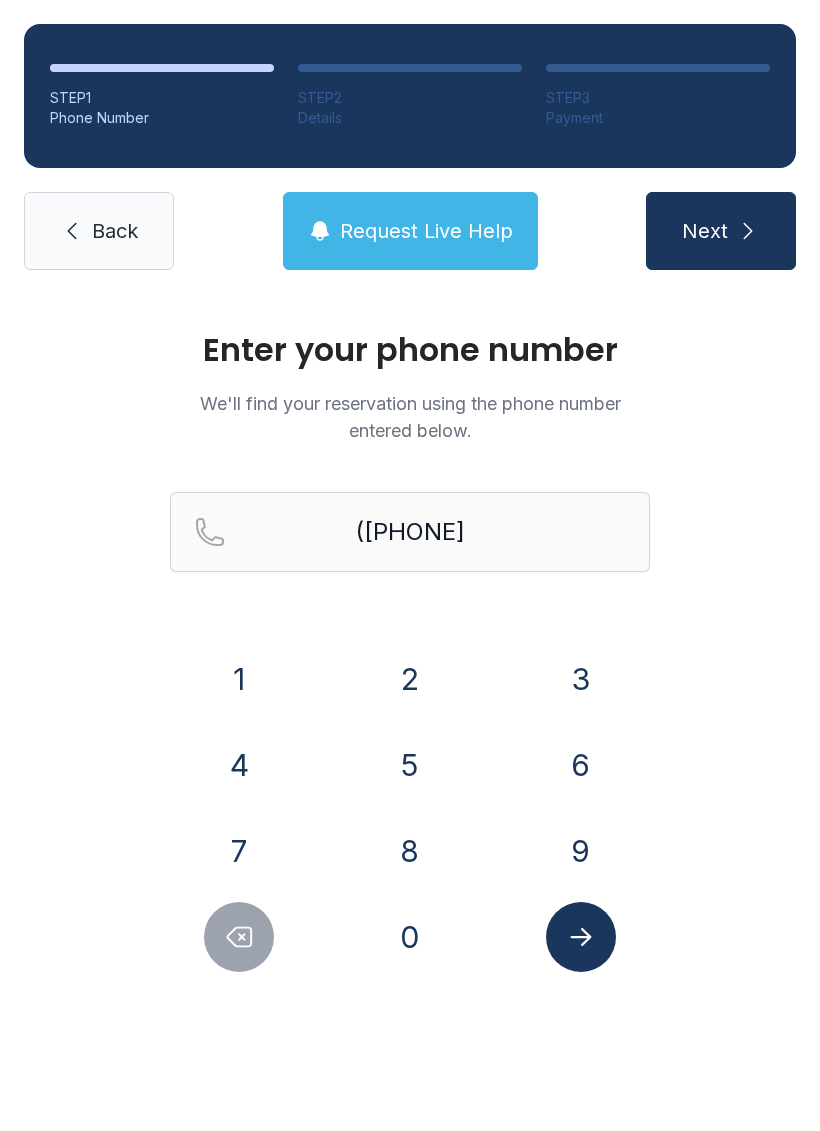 click on "4" at bounding box center [239, 765] 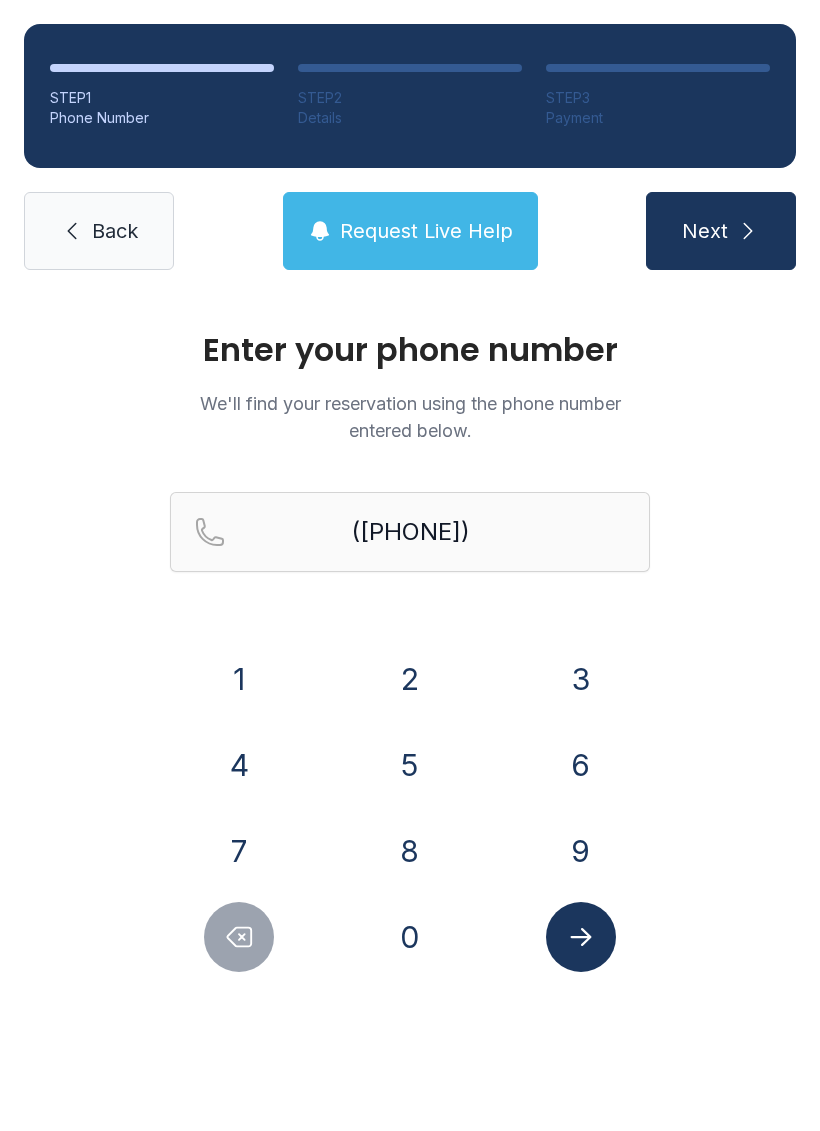 click on "4" at bounding box center [239, 765] 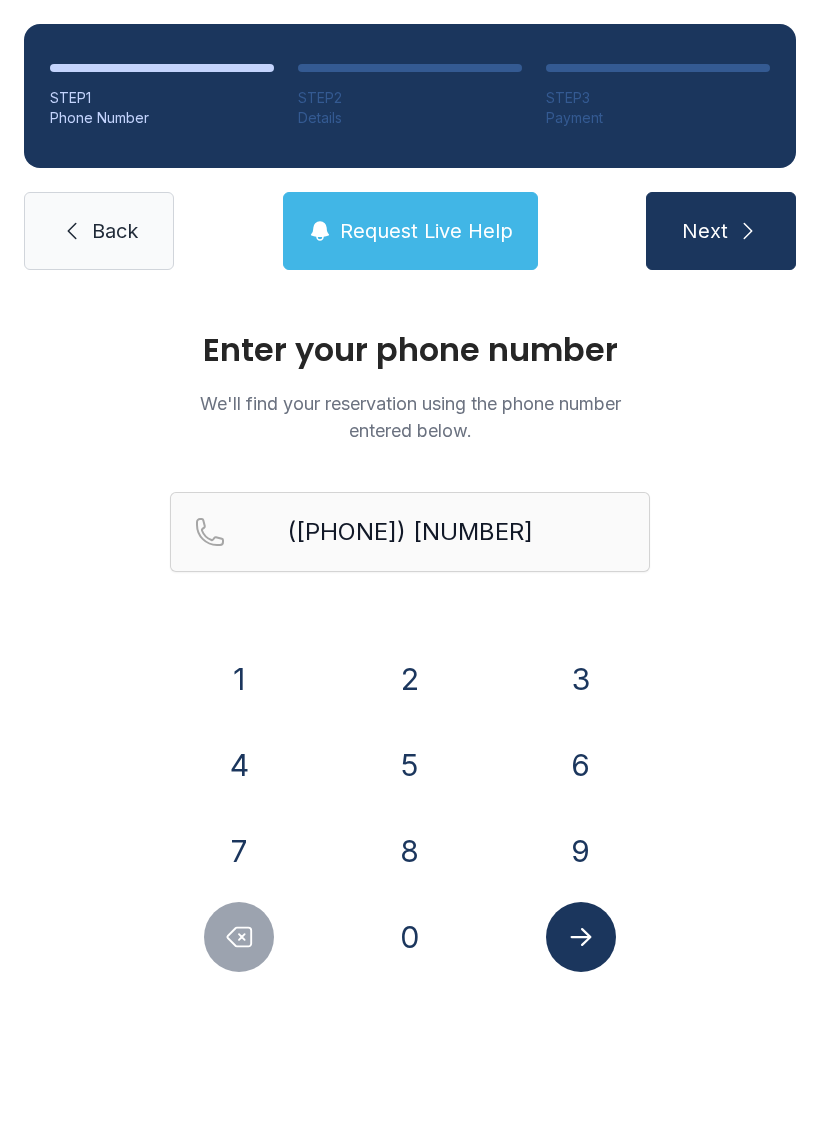 click on "8" at bounding box center [410, 851] 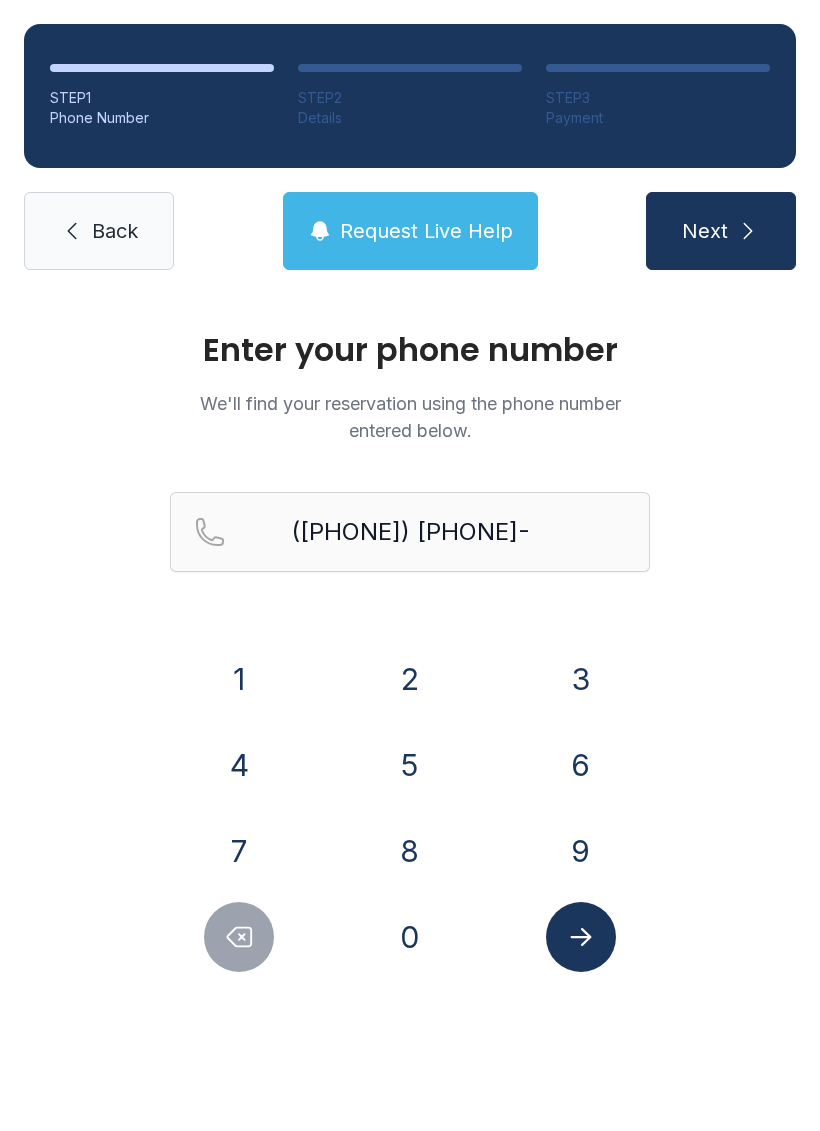 click on "7" at bounding box center (239, 851) 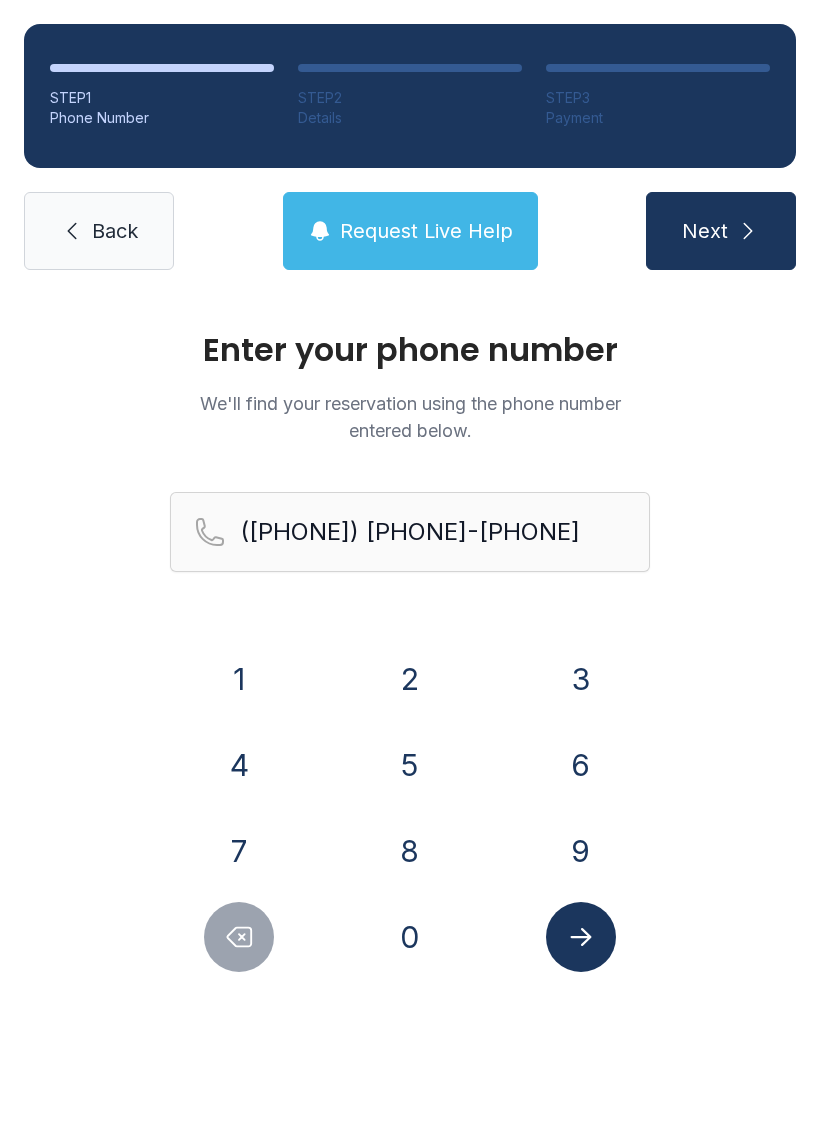 click on "4" at bounding box center (239, 765) 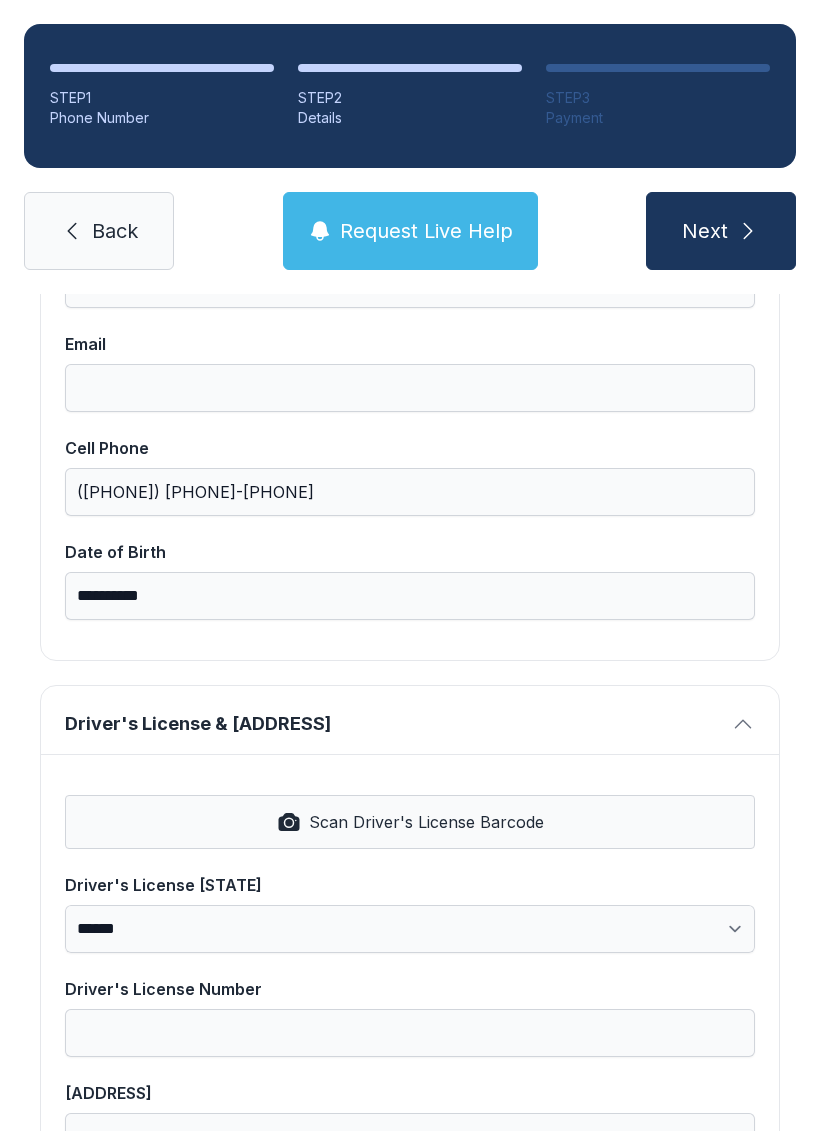 scroll, scrollTop: 402, scrollLeft: 0, axis: vertical 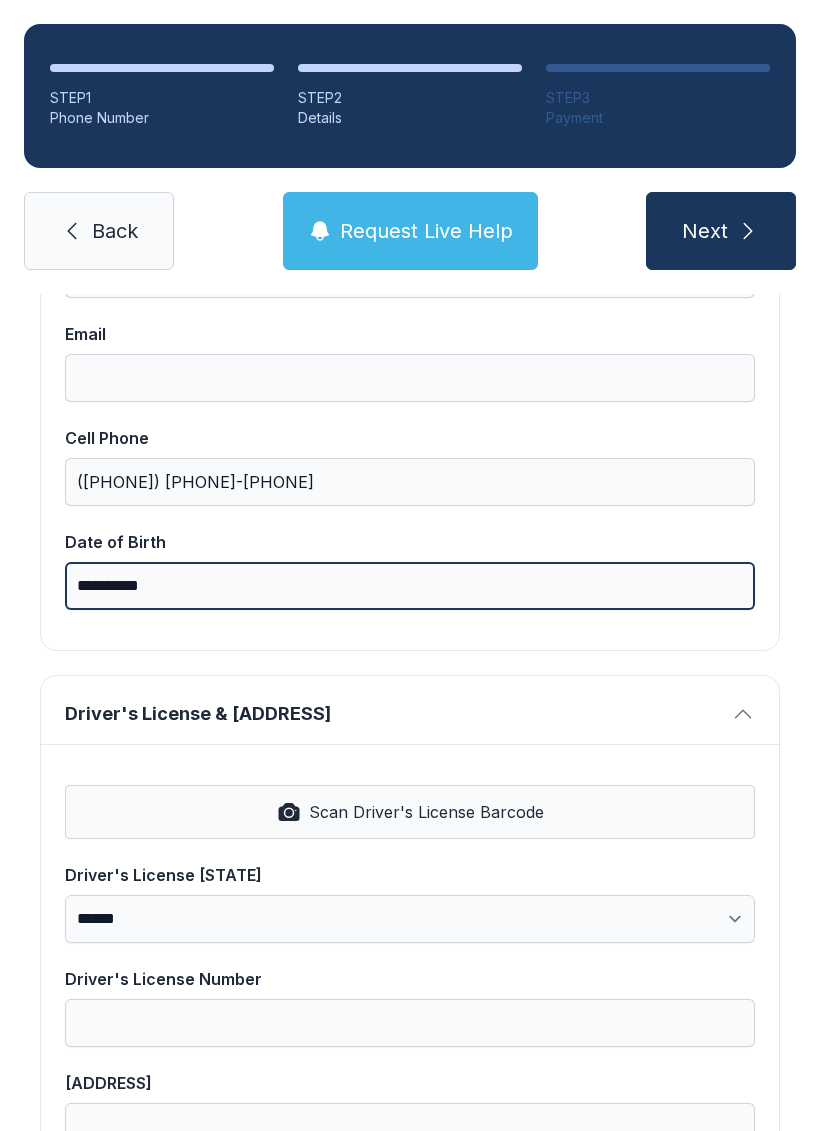 click on "**********" at bounding box center [410, 586] 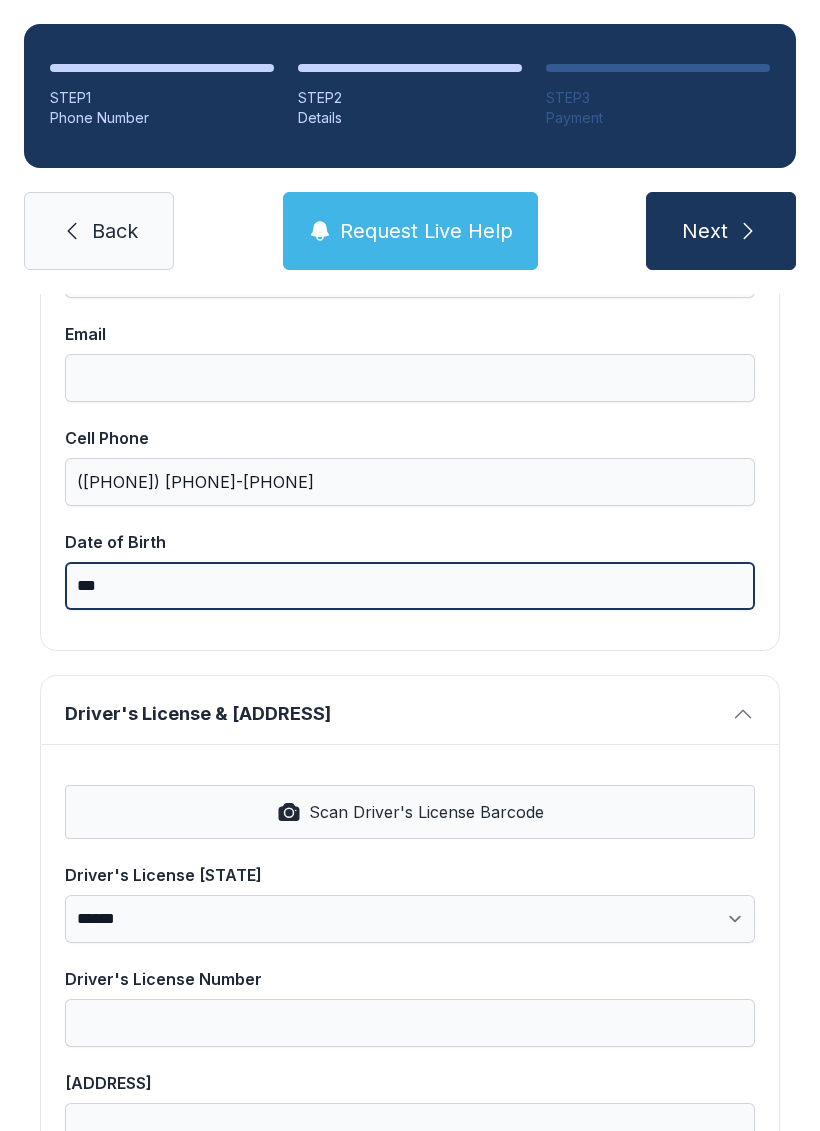 type on "*" 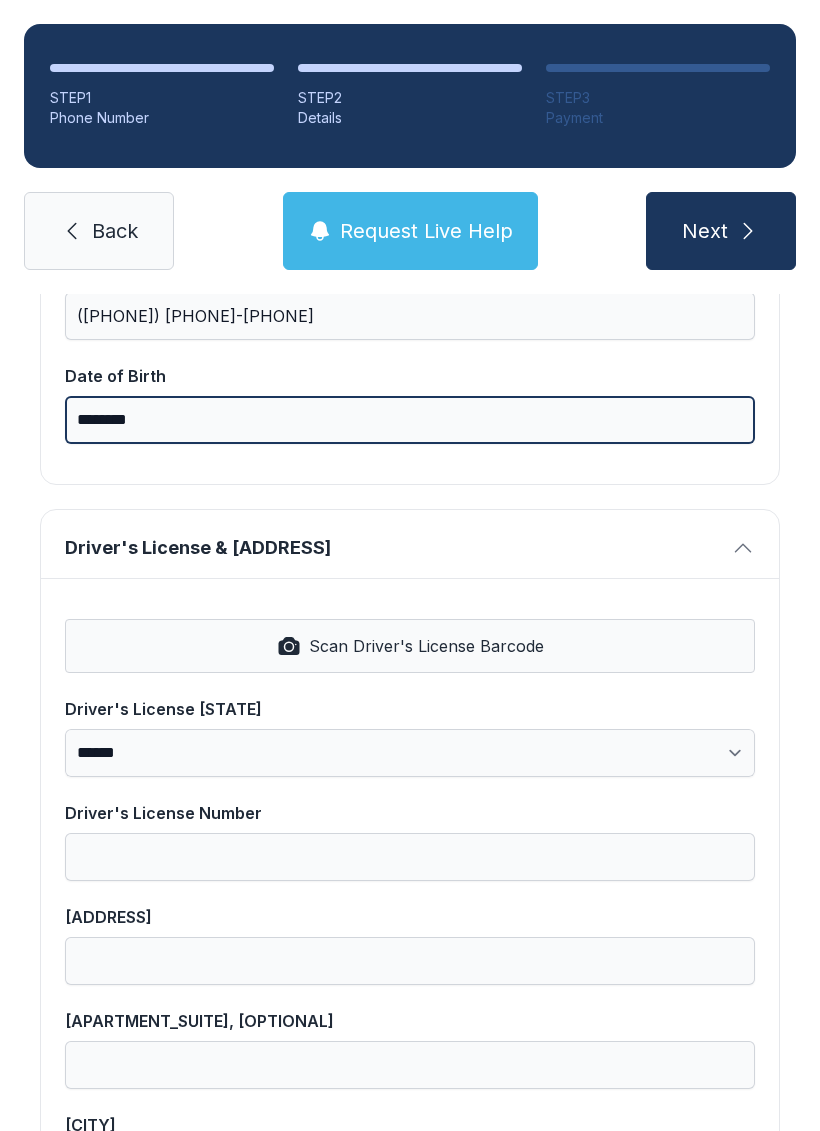 scroll, scrollTop: 578, scrollLeft: 0, axis: vertical 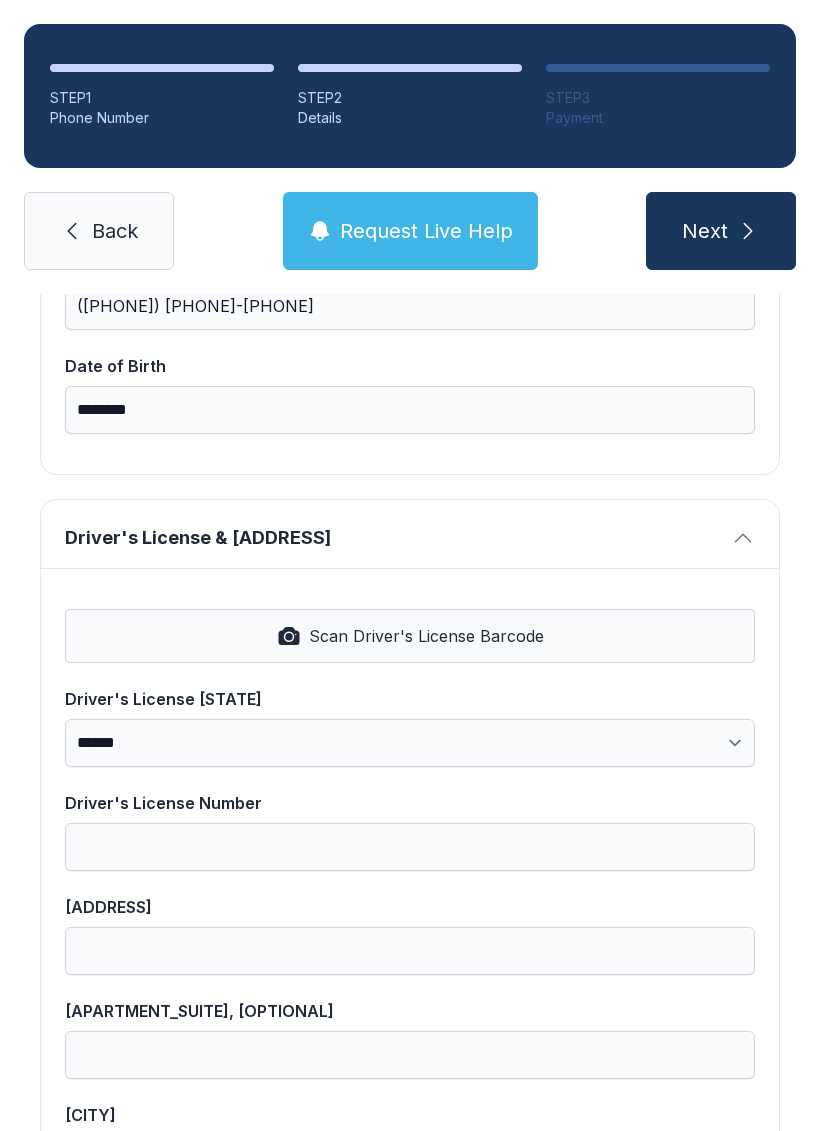 click on "Driver's License & [ADDRESS]" at bounding box center (410, 534) 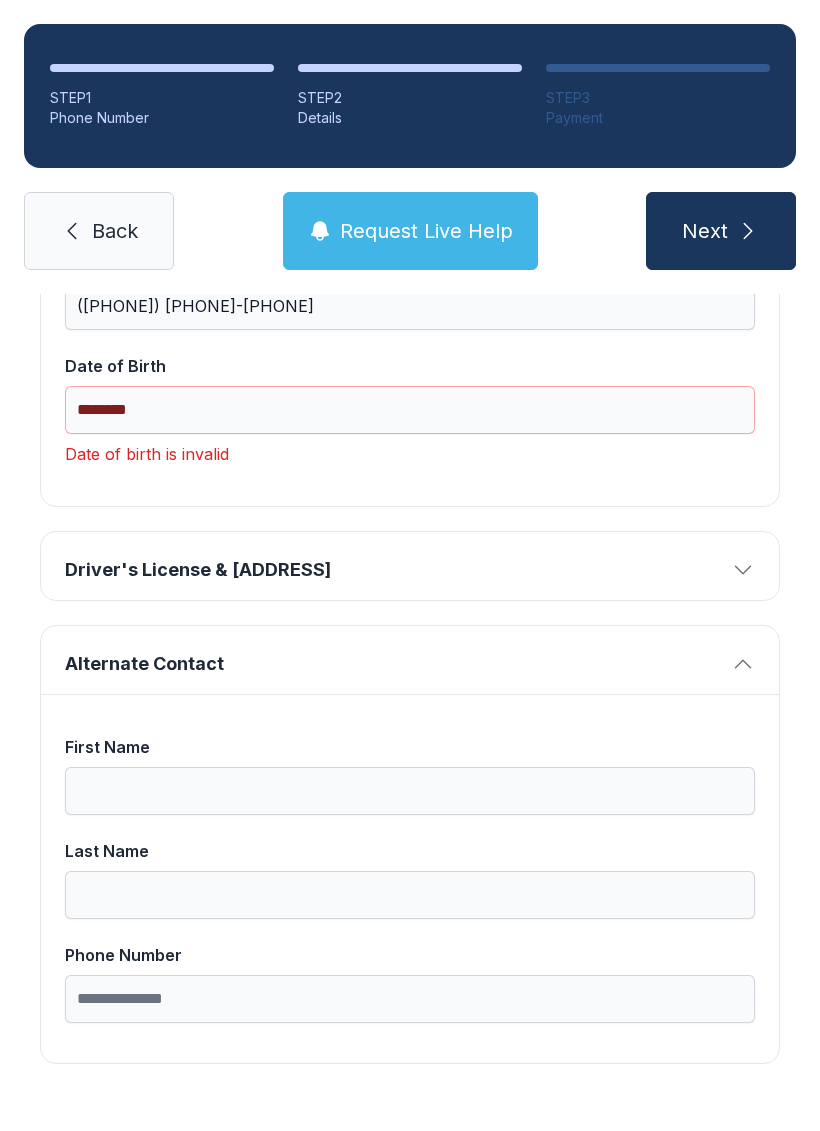 scroll, scrollTop: 542, scrollLeft: 0, axis: vertical 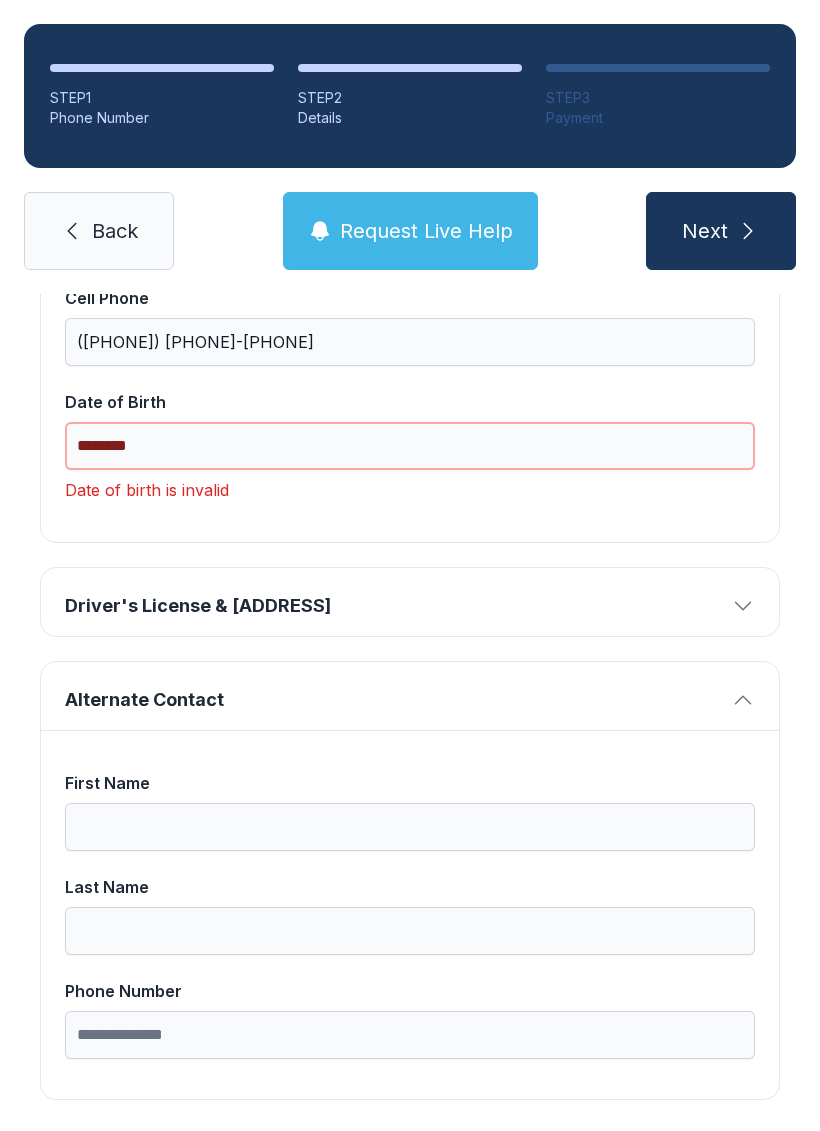 click on "********" at bounding box center (410, 446) 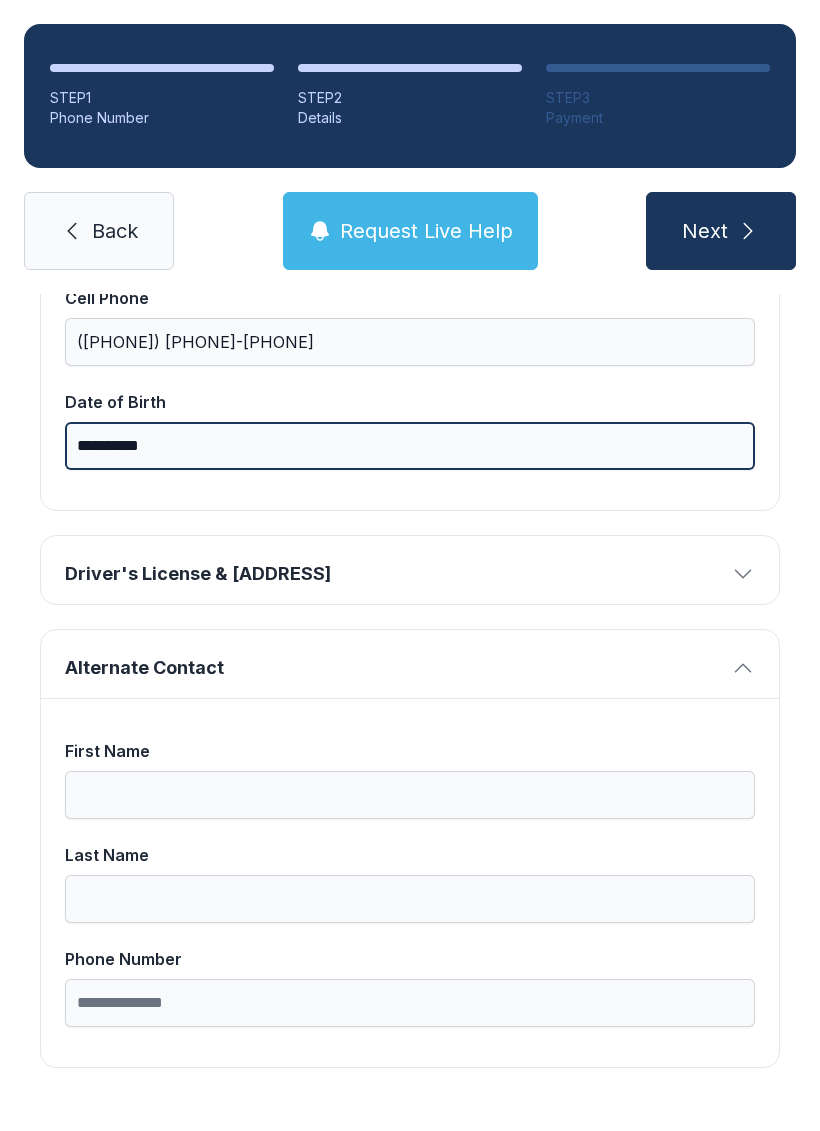 scroll, scrollTop: 510, scrollLeft: 0, axis: vertical 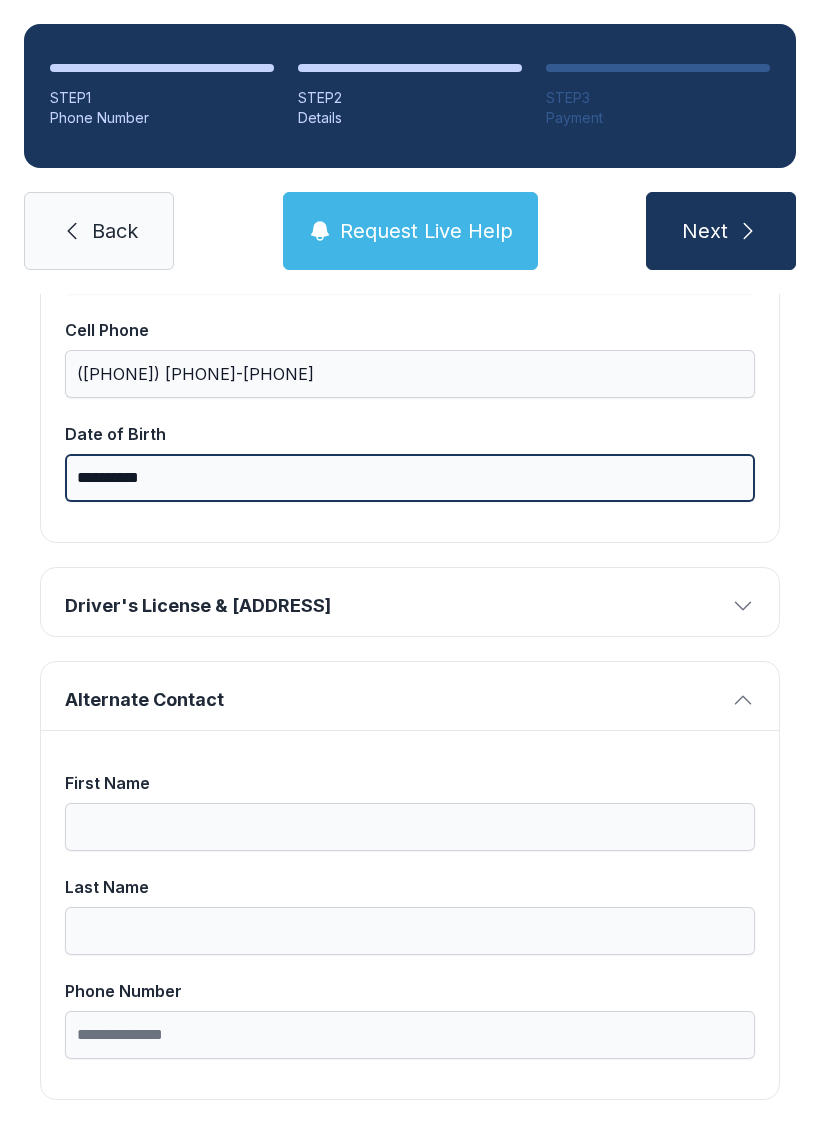 type on "**********" 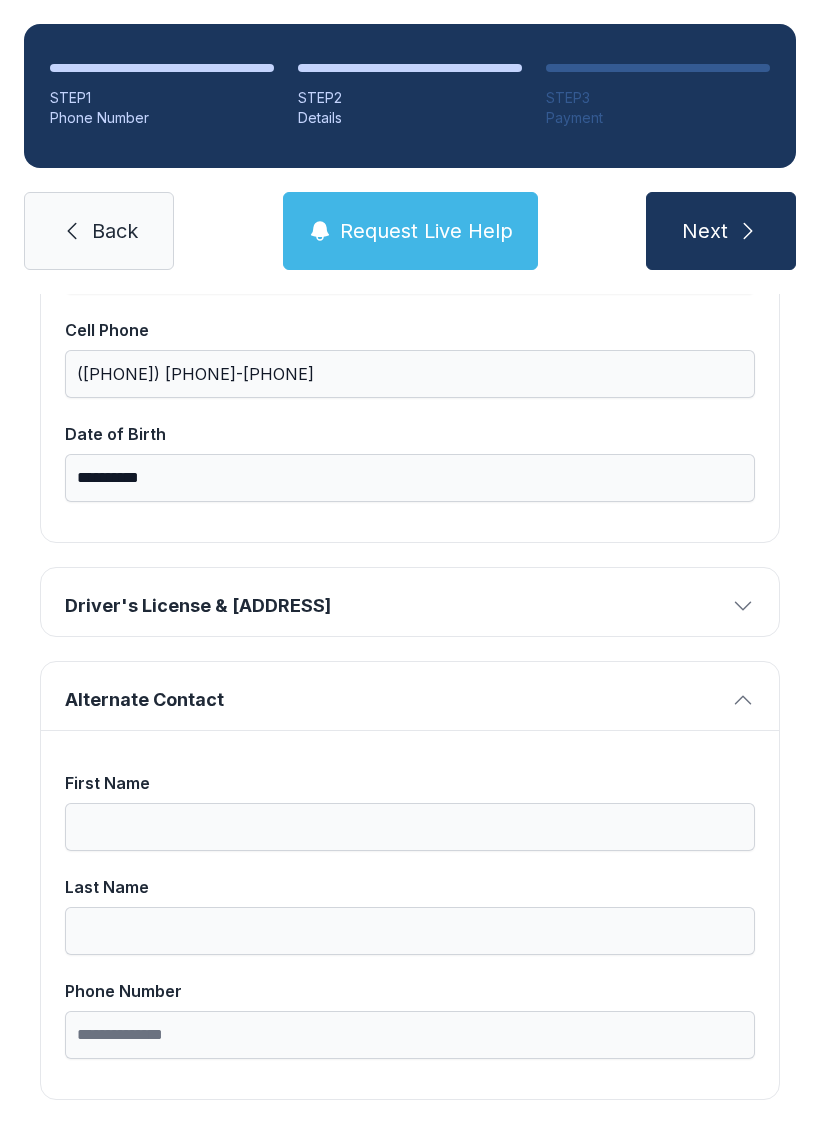 click 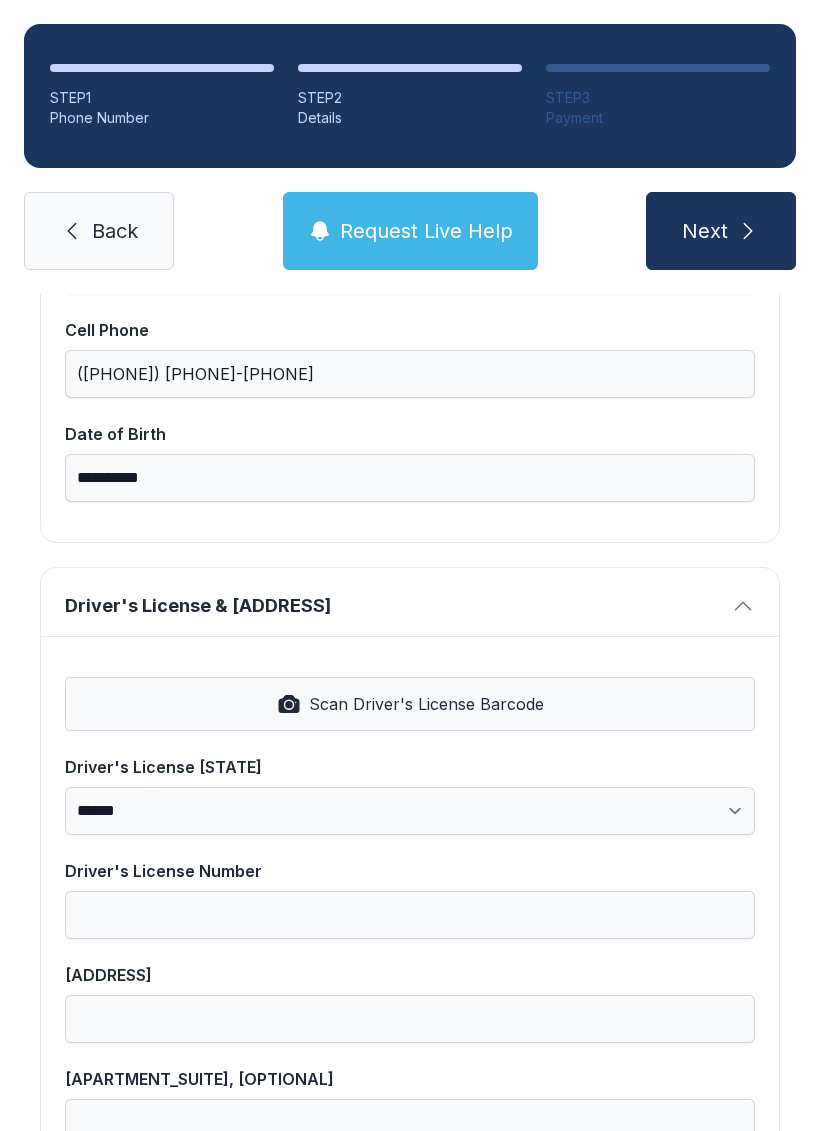 click on "Scan Driver's License Barcode" at bounding box center [426, 704] 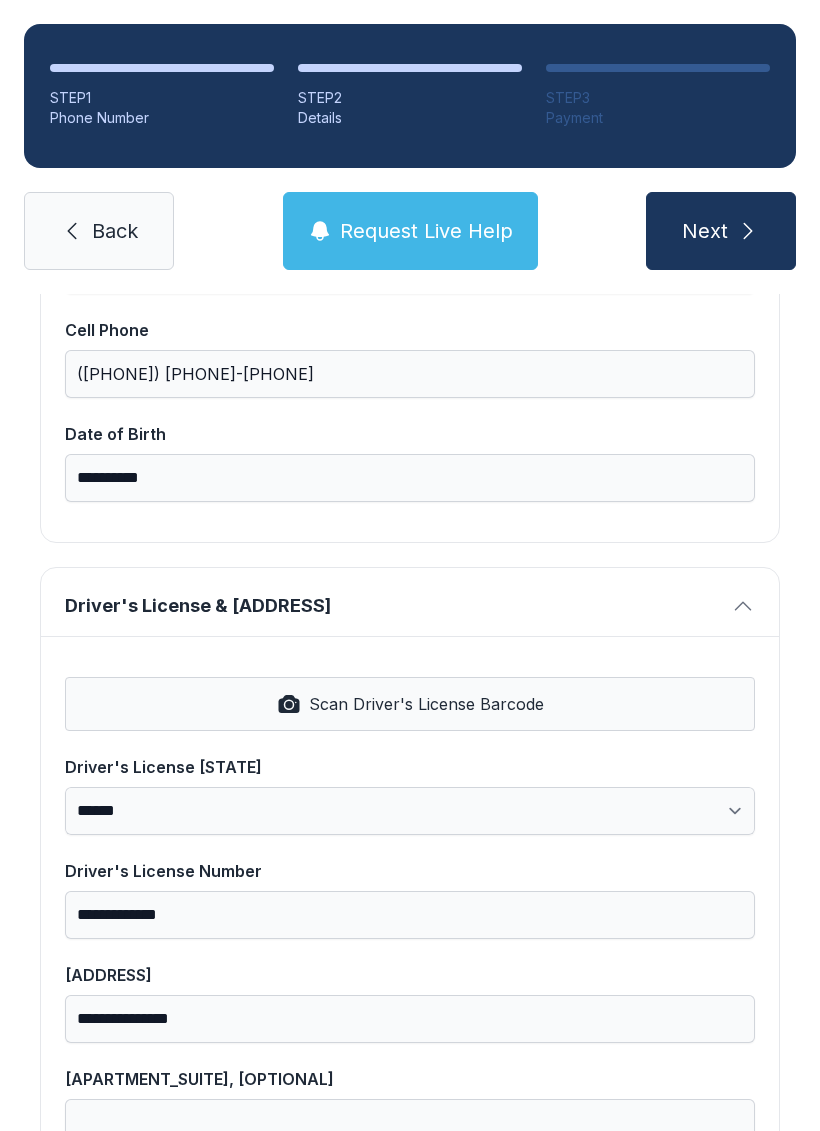 select on "**" 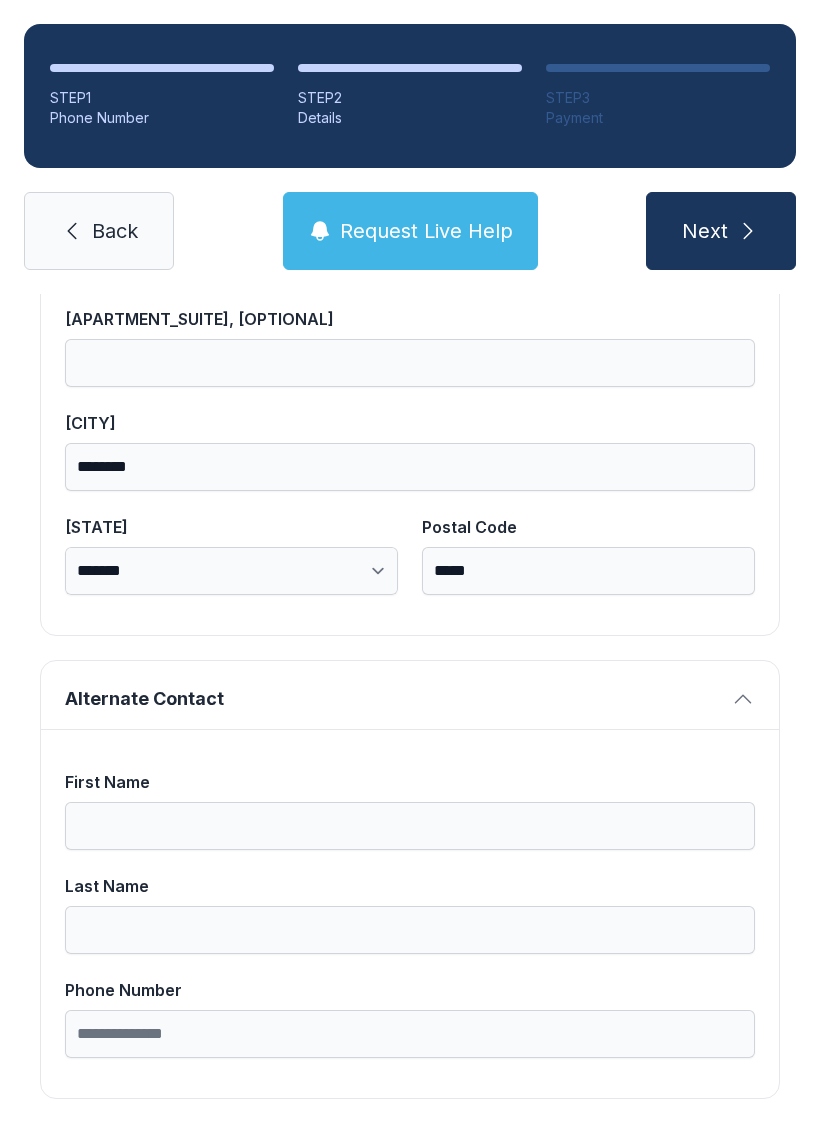 scroll, scrollTop: 1269, scrollLeft: 0, axis: vertical 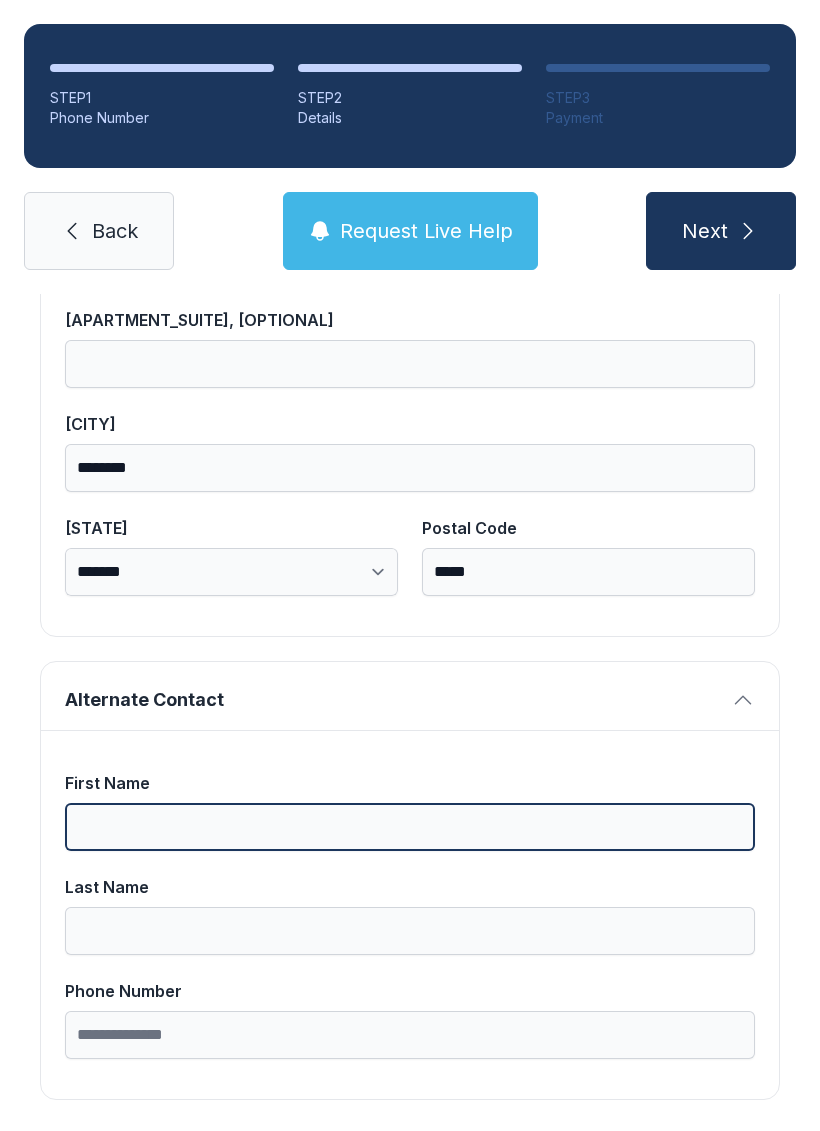 click on "First Name" at bounding box center (410, 827) 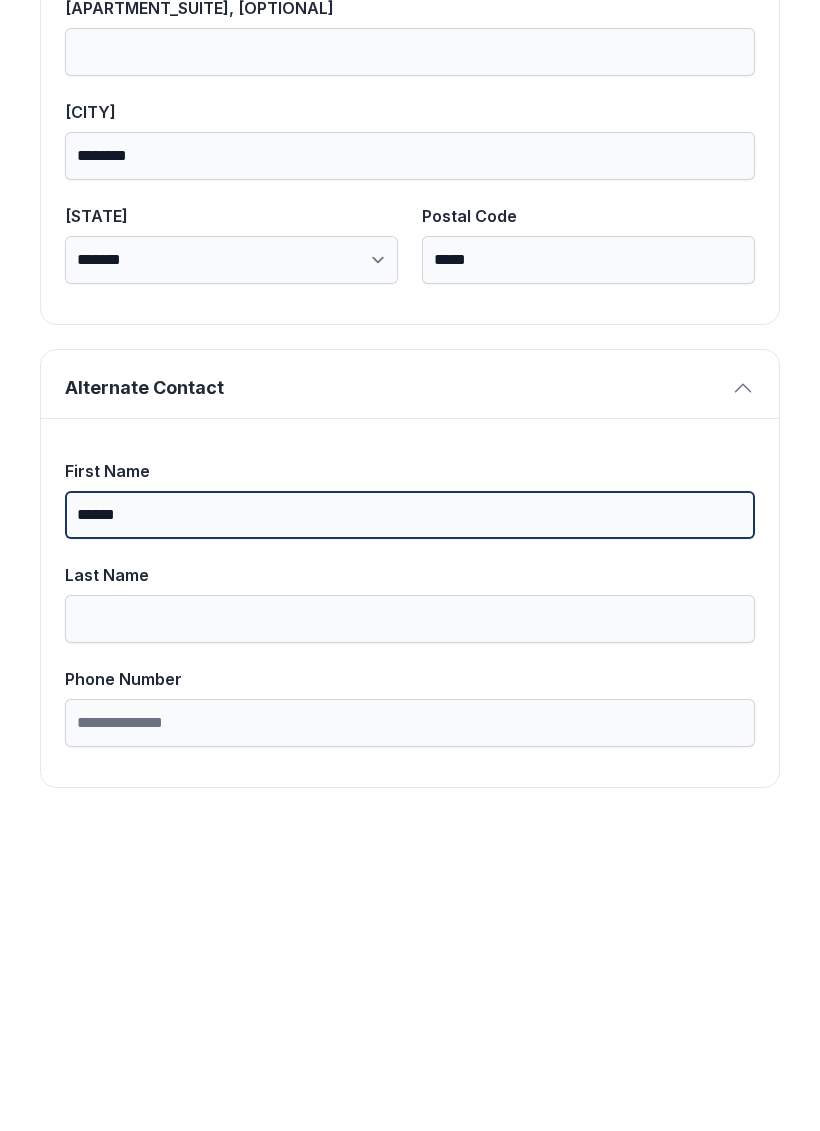 type on "******" 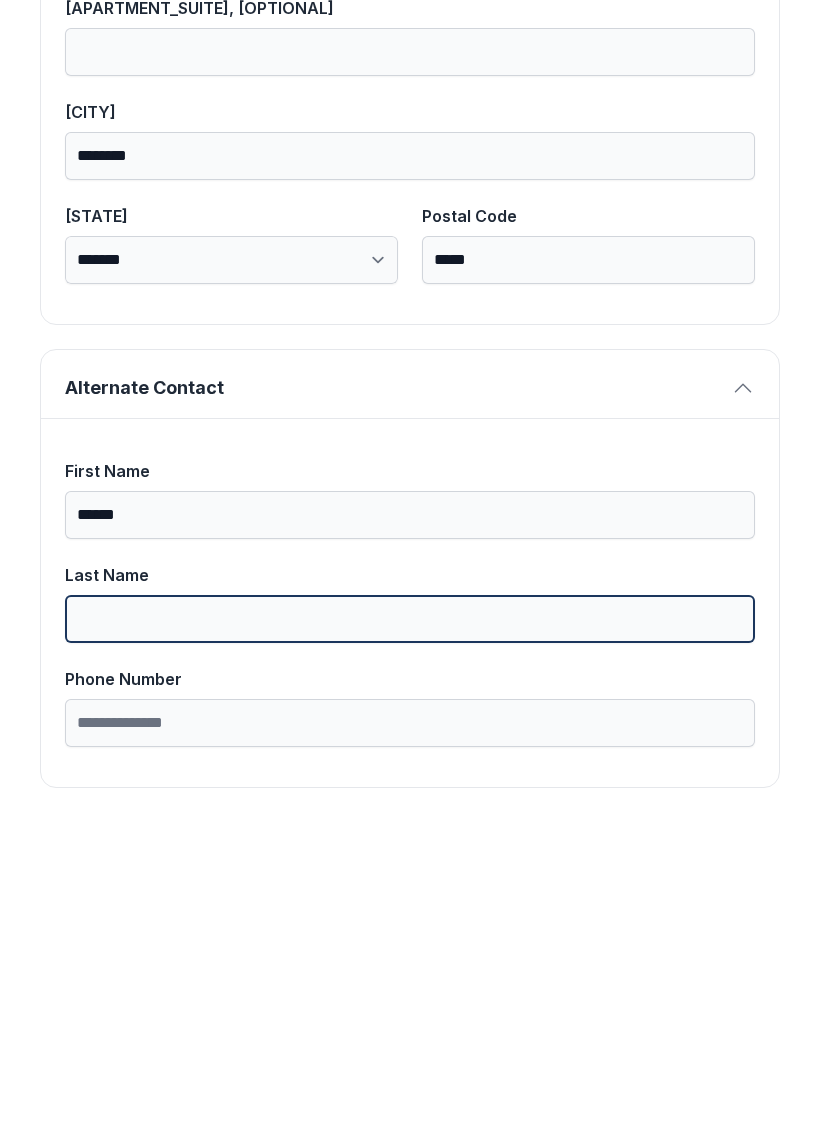 click on "Last Name" at bounding box center [410, 931] 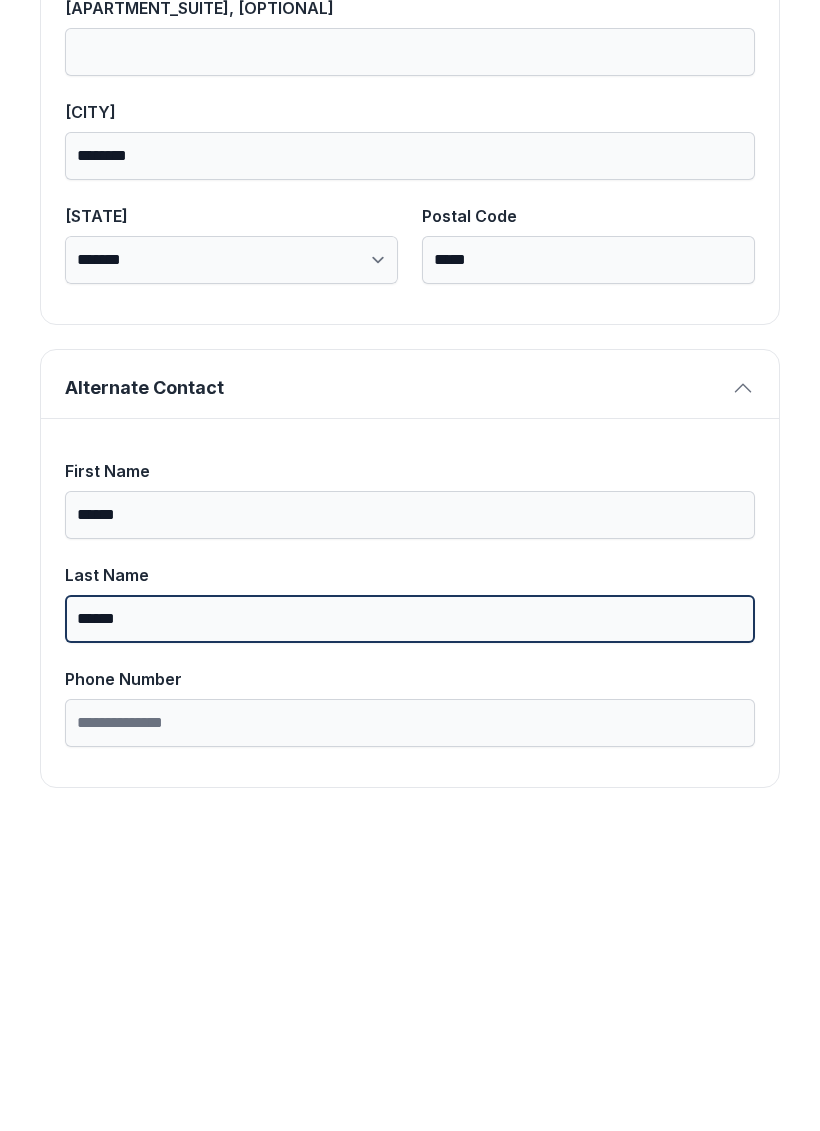 type on "******" 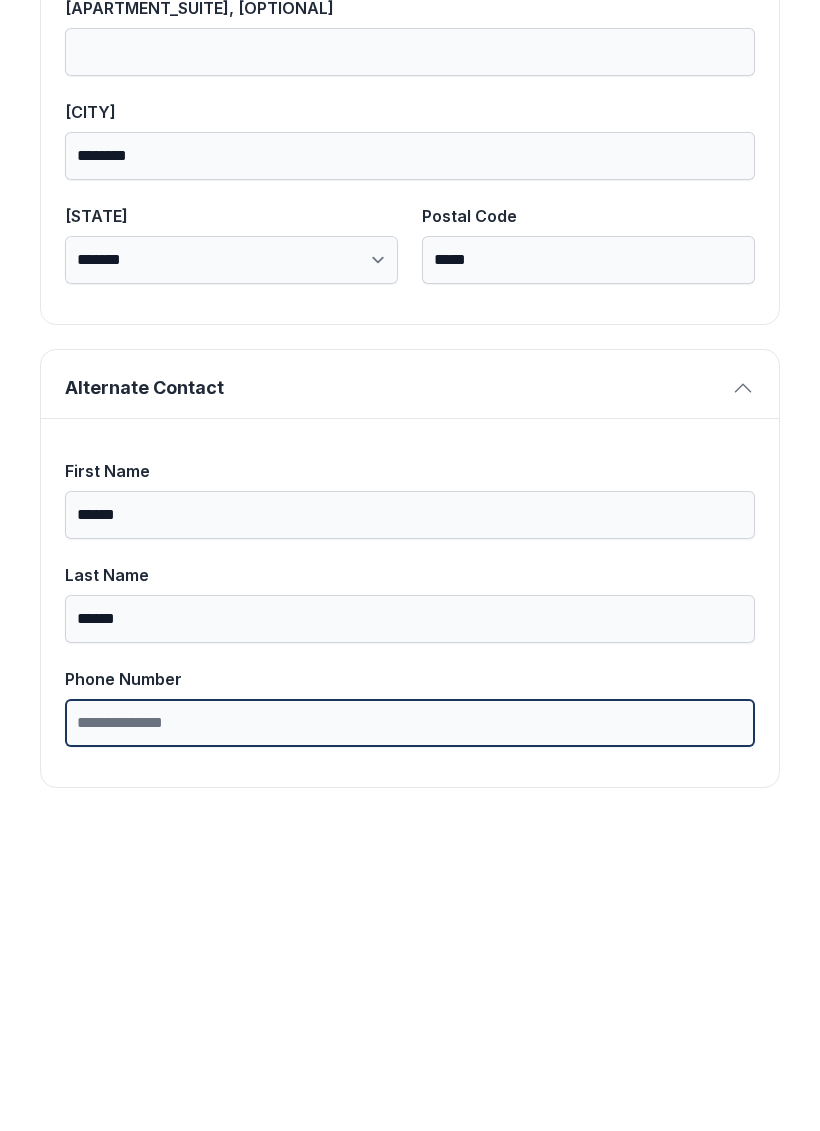 click on "Phone Number" at bounding box center [410, 1035] 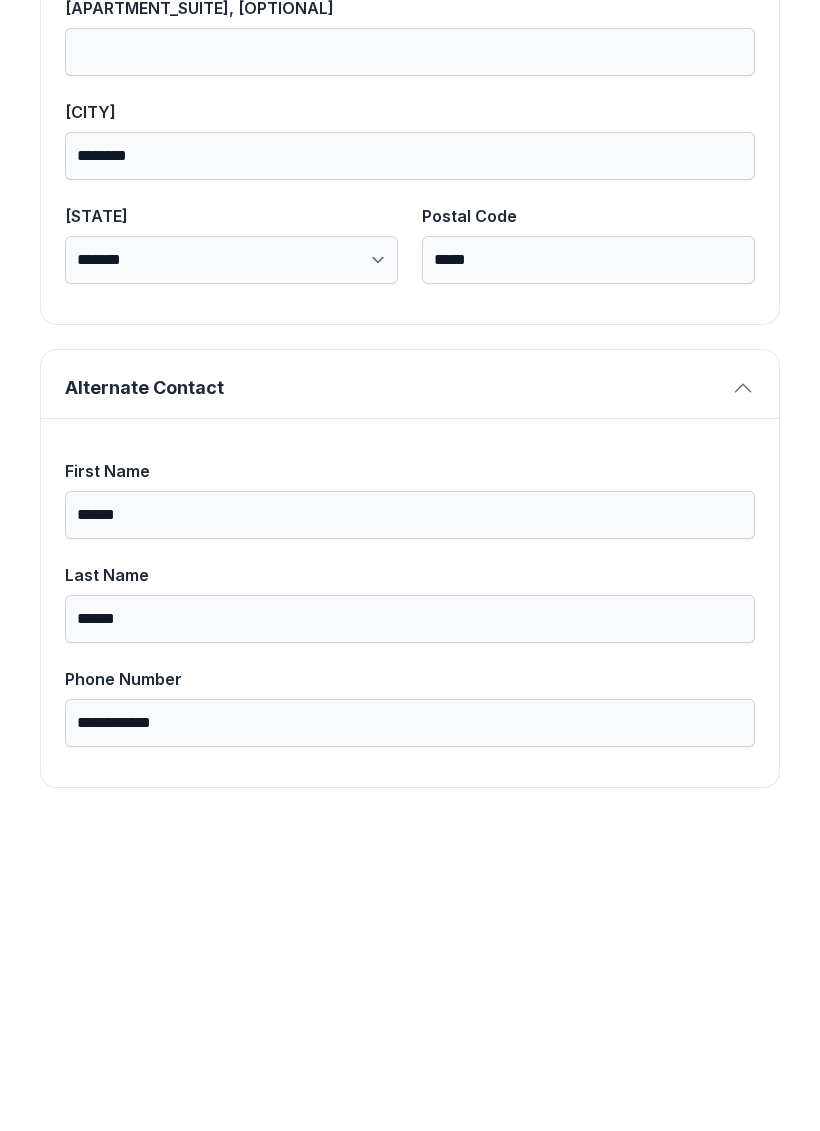 click on "**********" at bounding box center [410, 102] 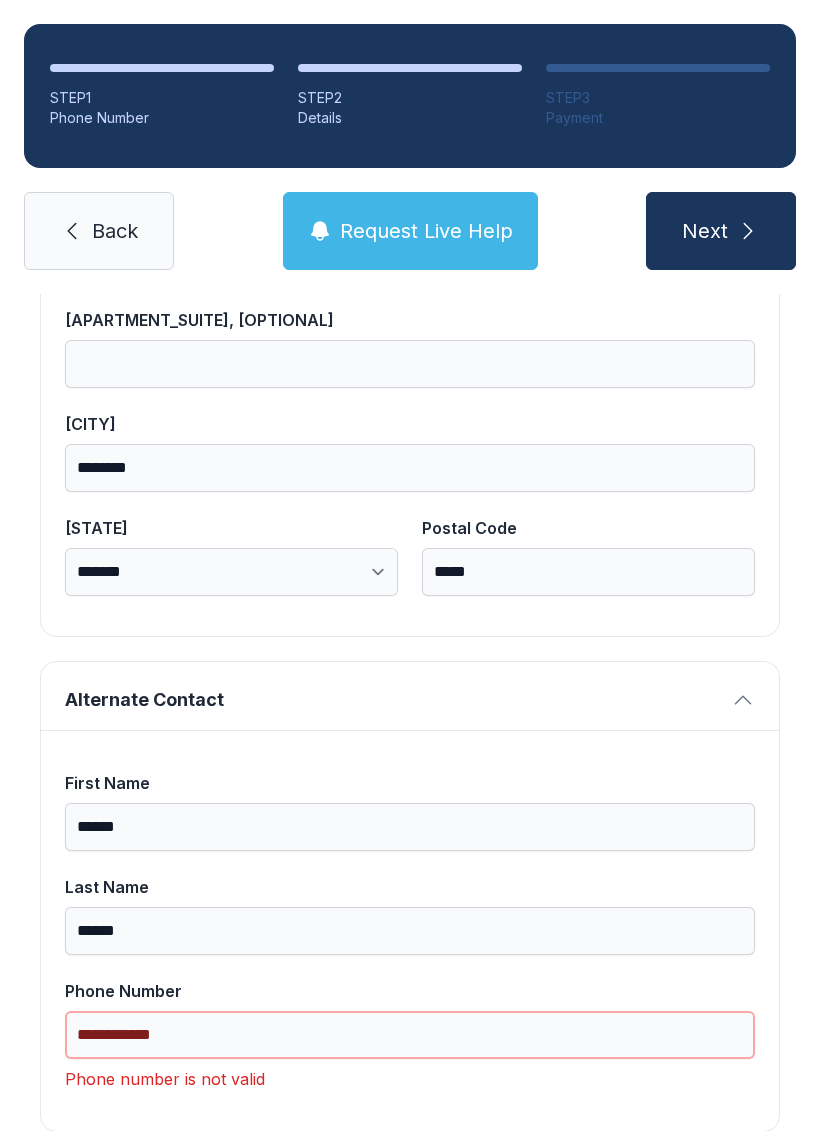 click on "**********" at bounding box center (410, 1035) 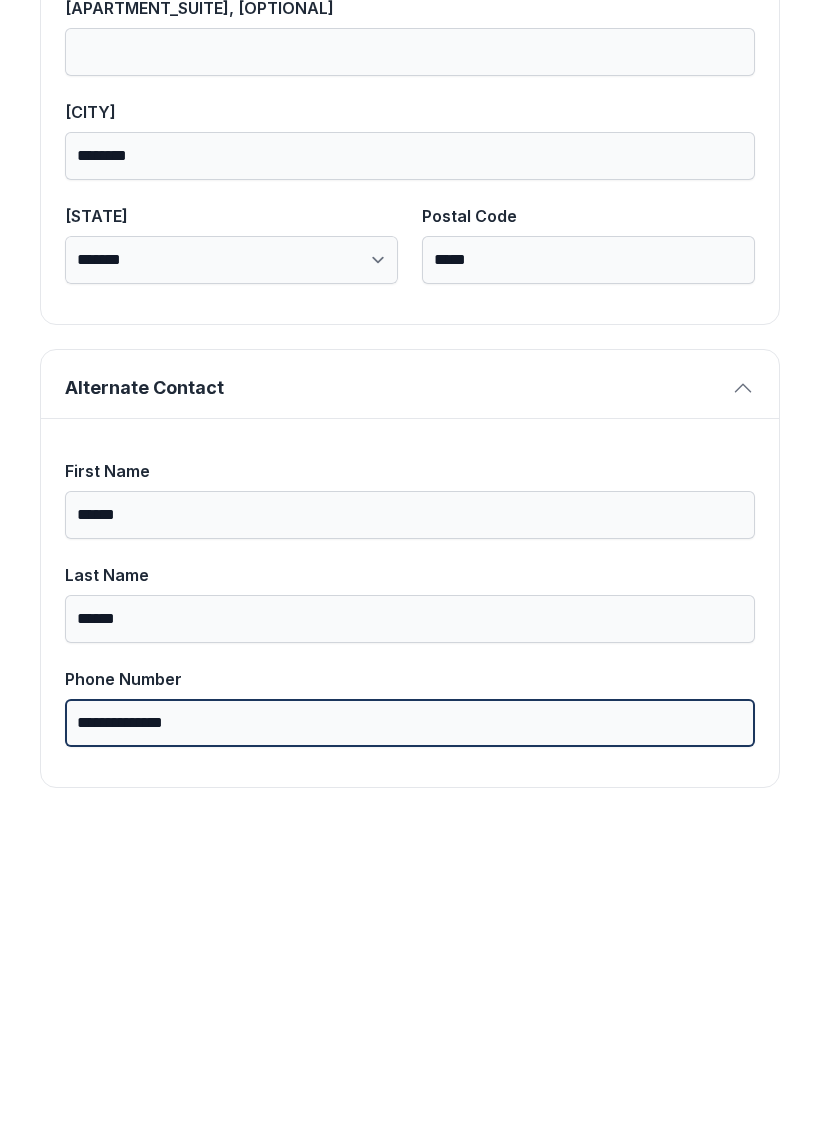 type on "**********" 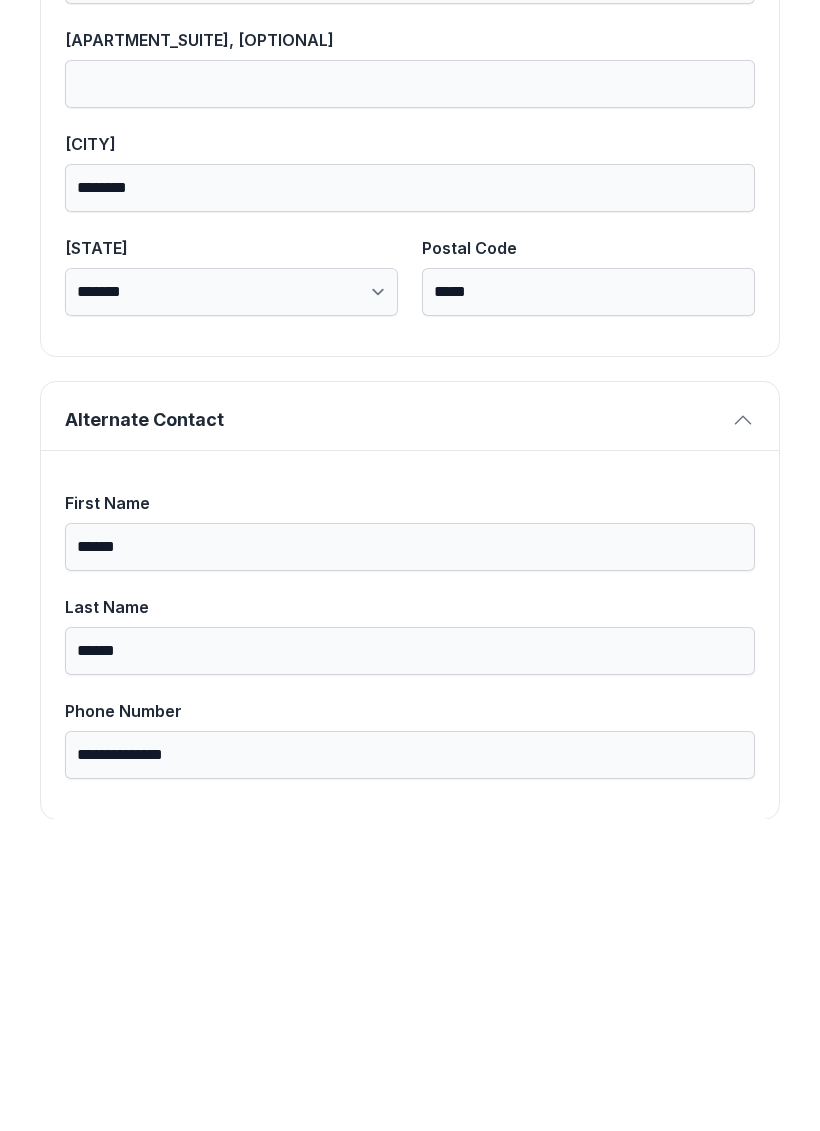 scroll, scrollTop: 0, scrollLeft: 0, axis: both 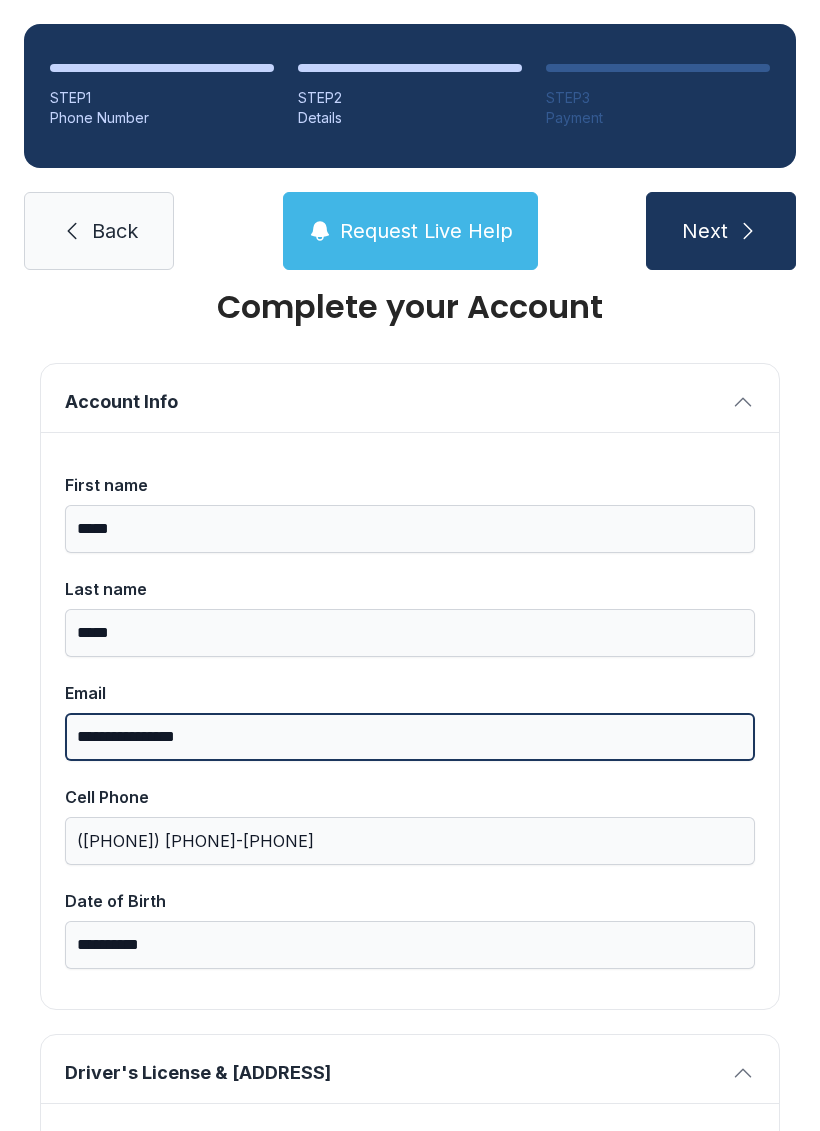 type on "**********" 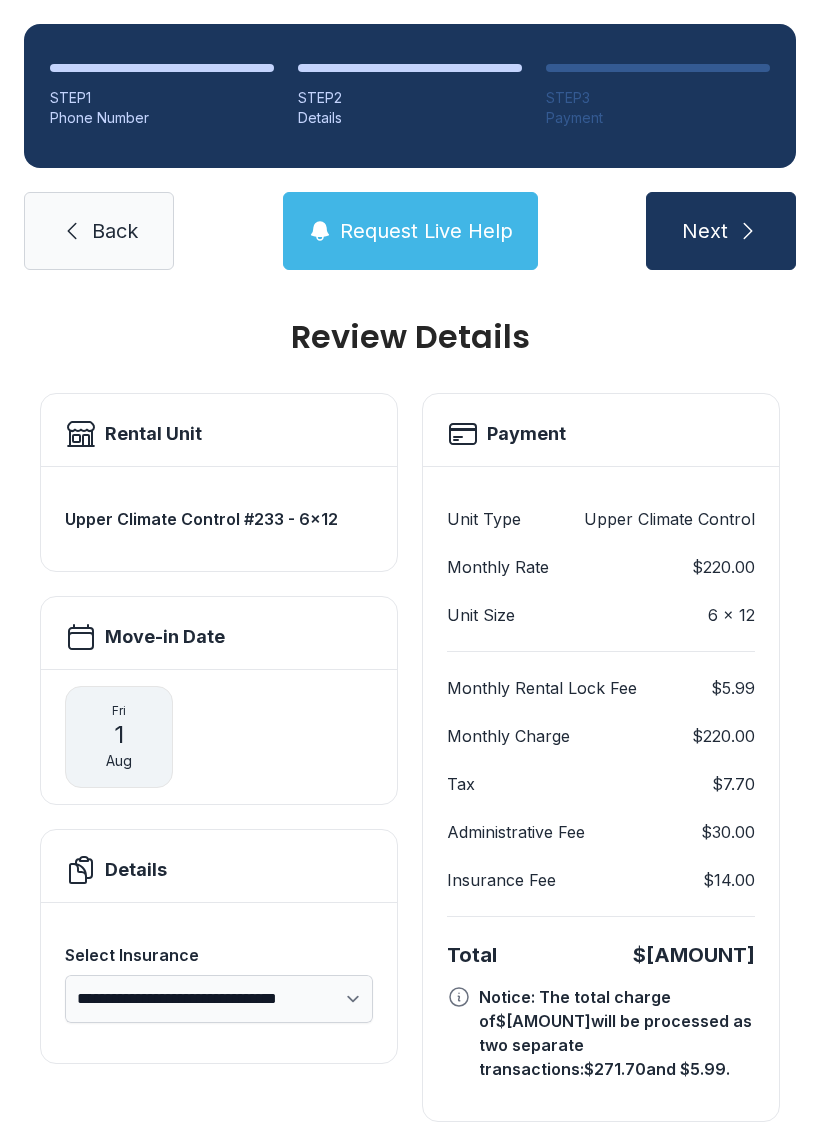 scroll, scrollTop: 11, scrollLeft: 0, axis: vertical 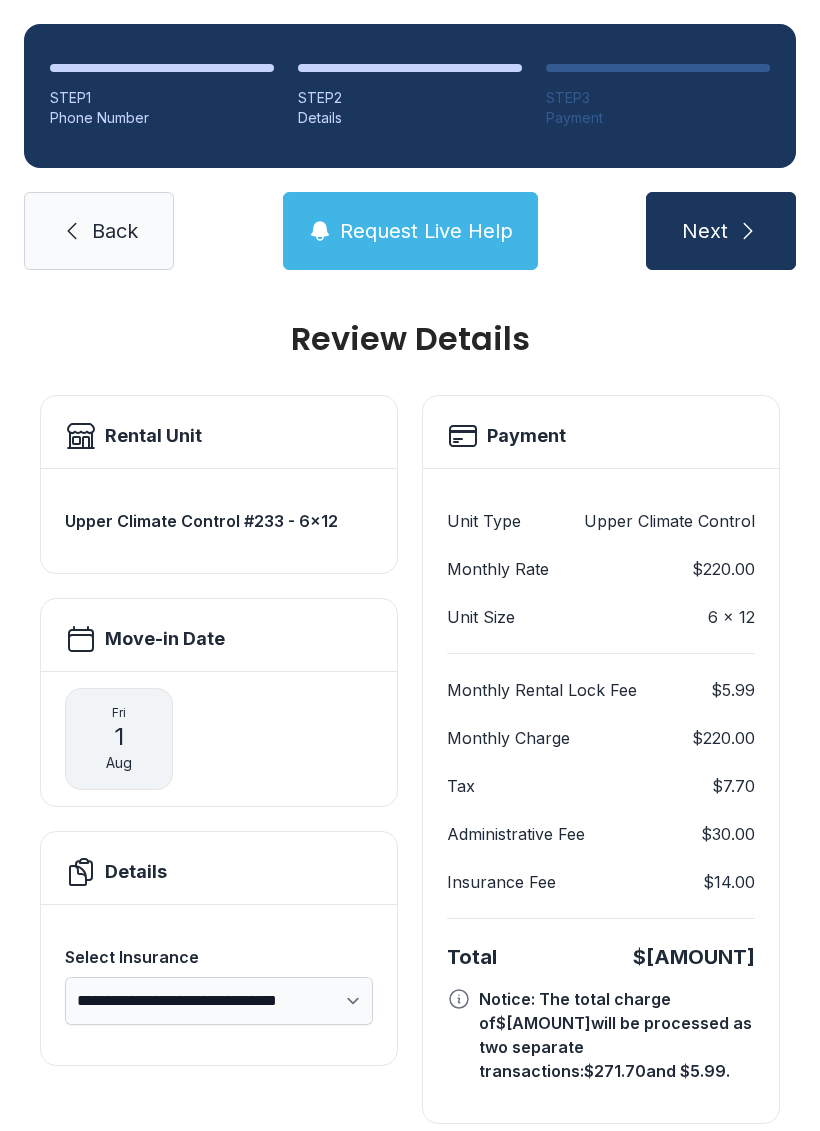 click on "Next" at bounding box center [721, 231] 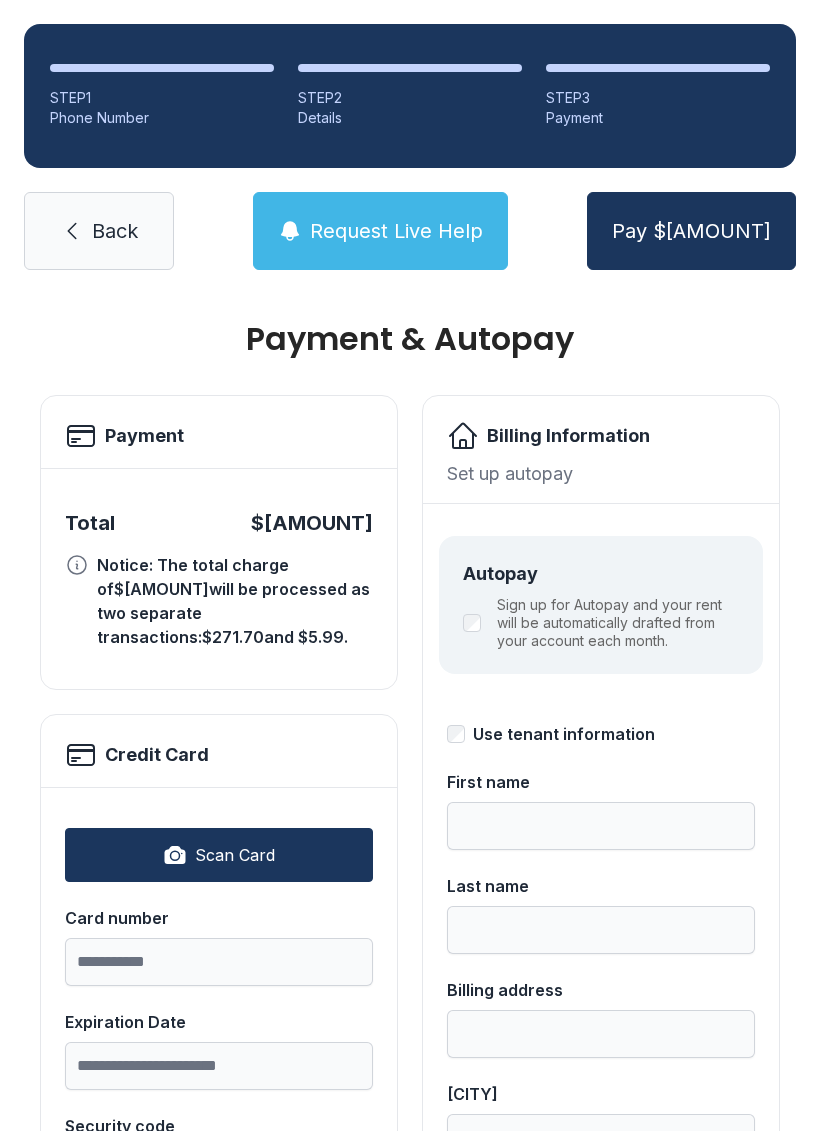 scroll, scrollTop: 0, scrollLeft: 0, axis: both 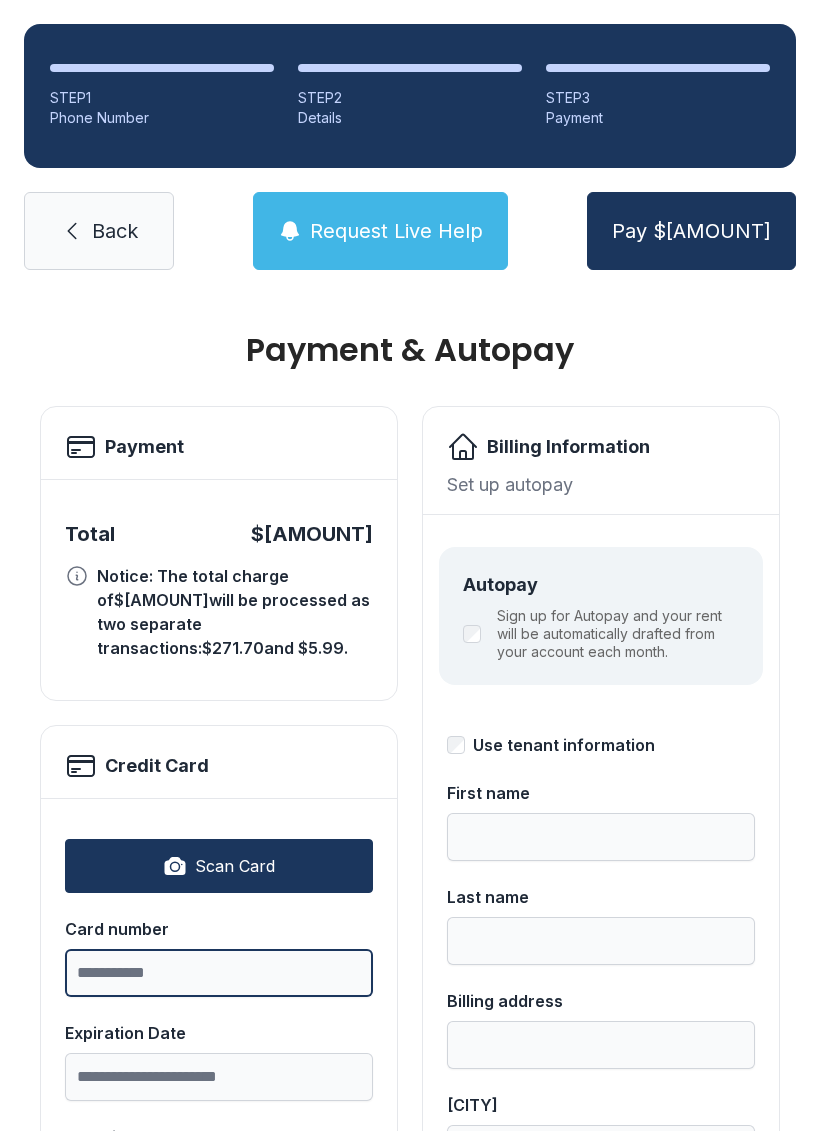 click on "Card number" at bounding box center [219, 973] 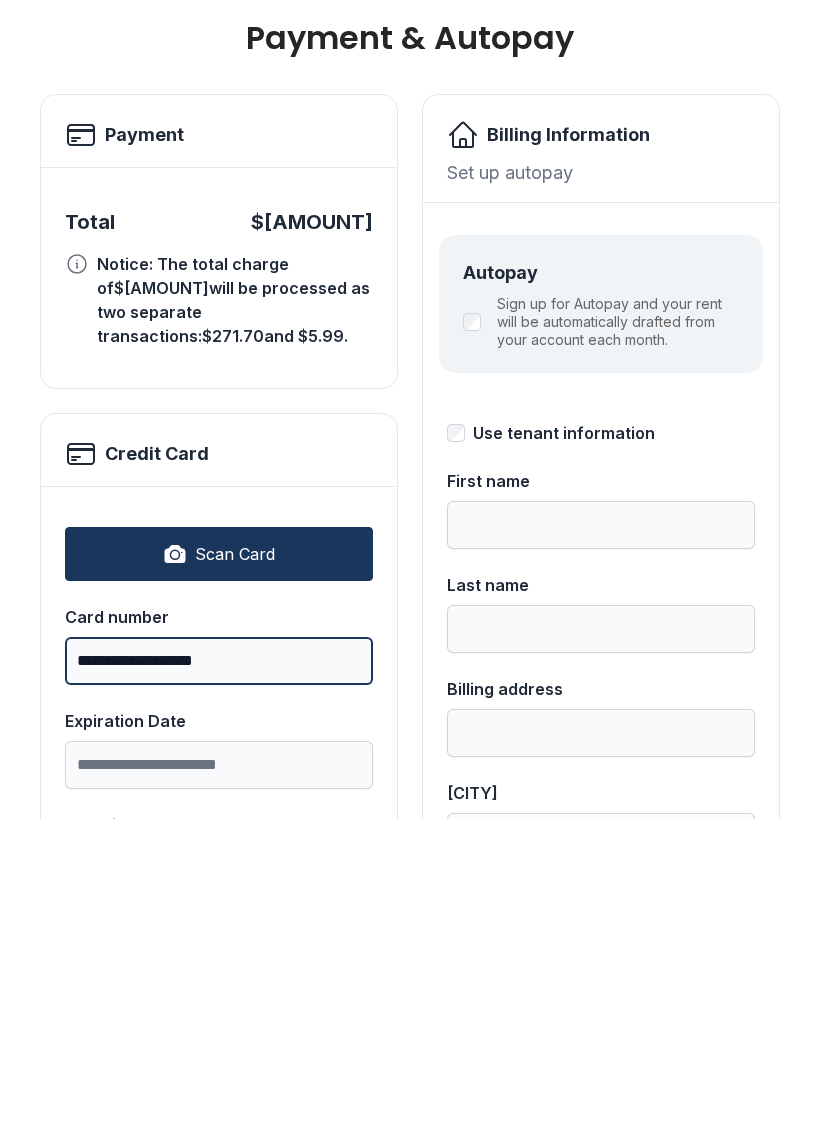 type on "**********" 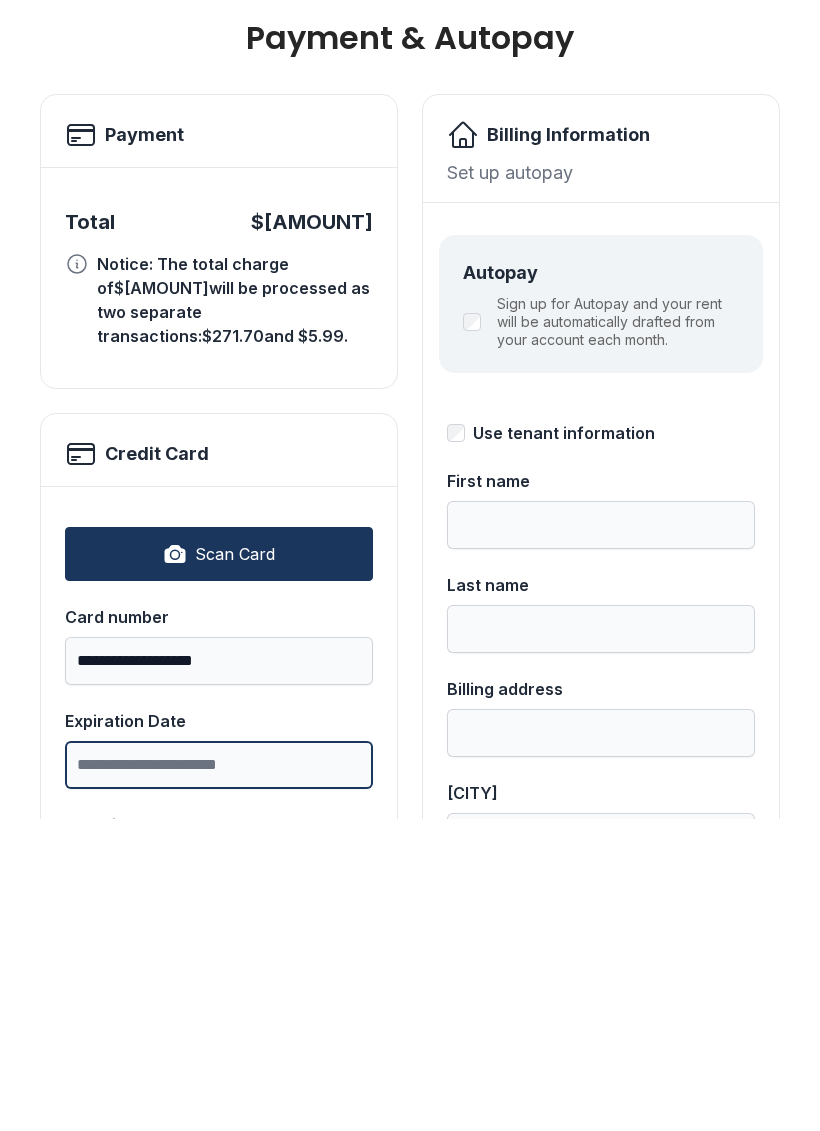 click on "Expiration Date" at bounding box center (219, 1077) 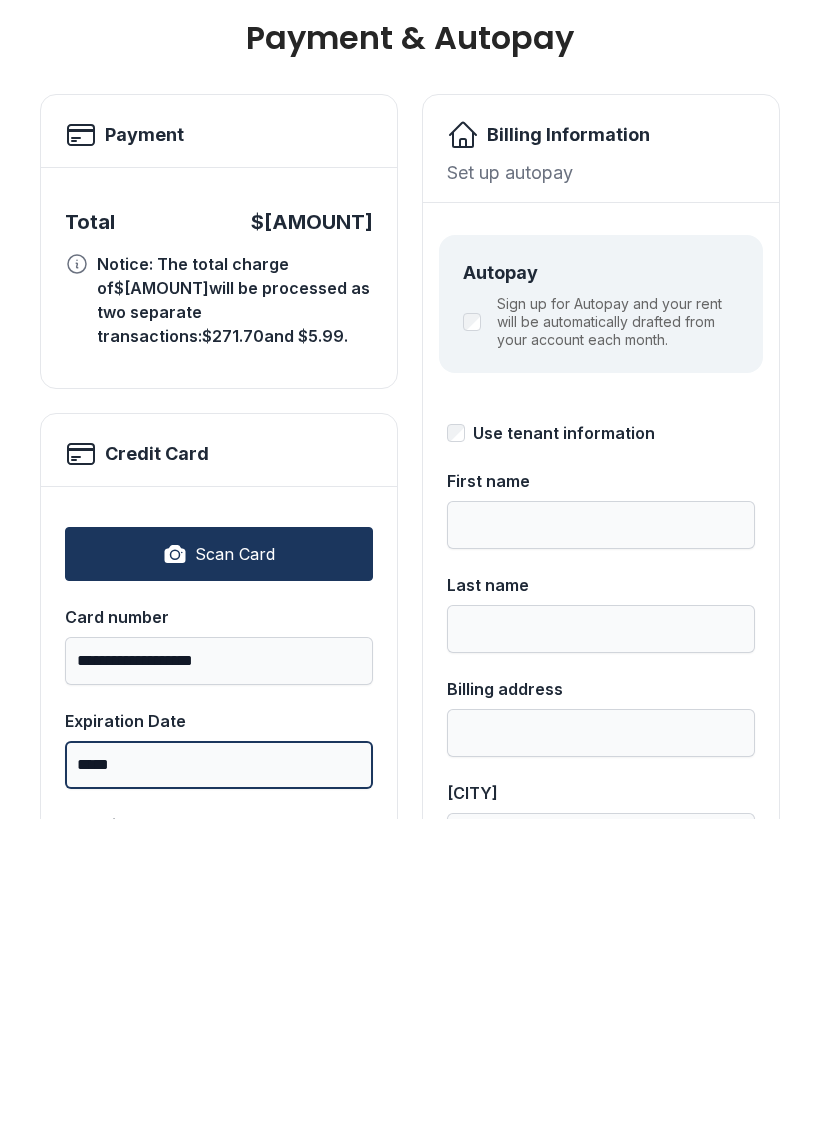 type on "*****" 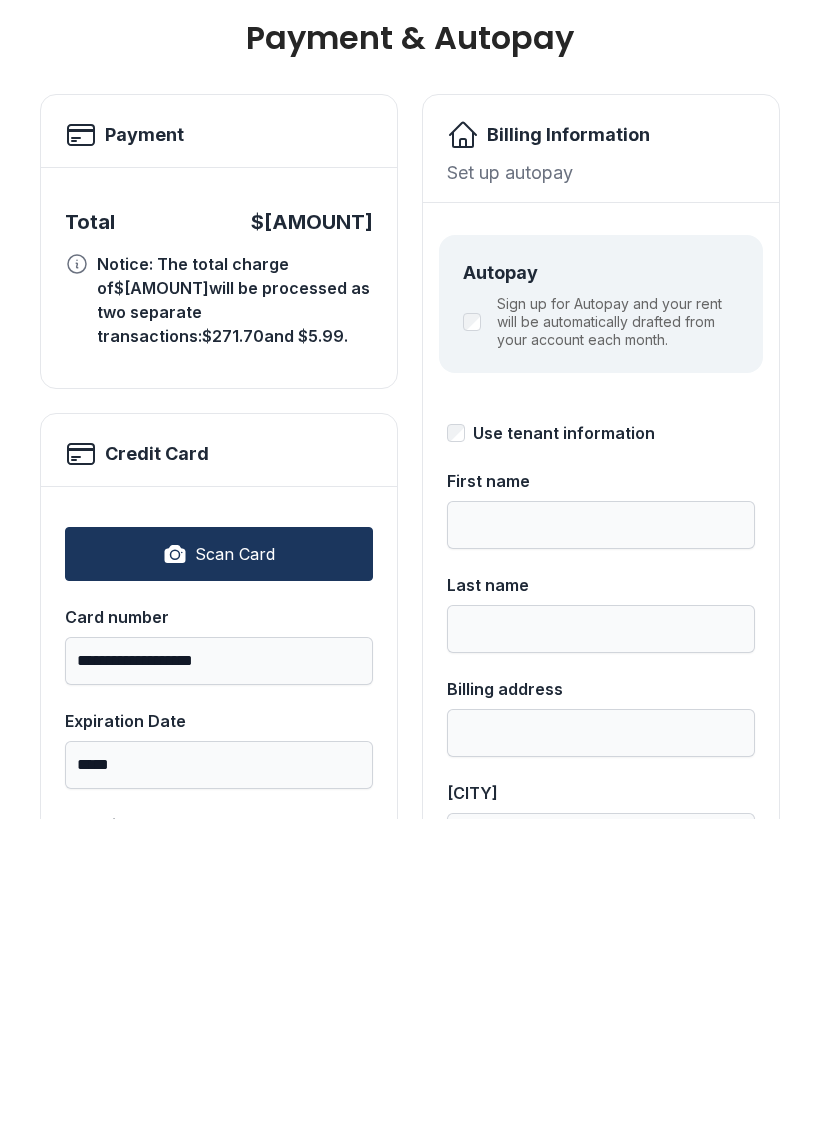 click on "Security code" at bounding box center [219, 1181] 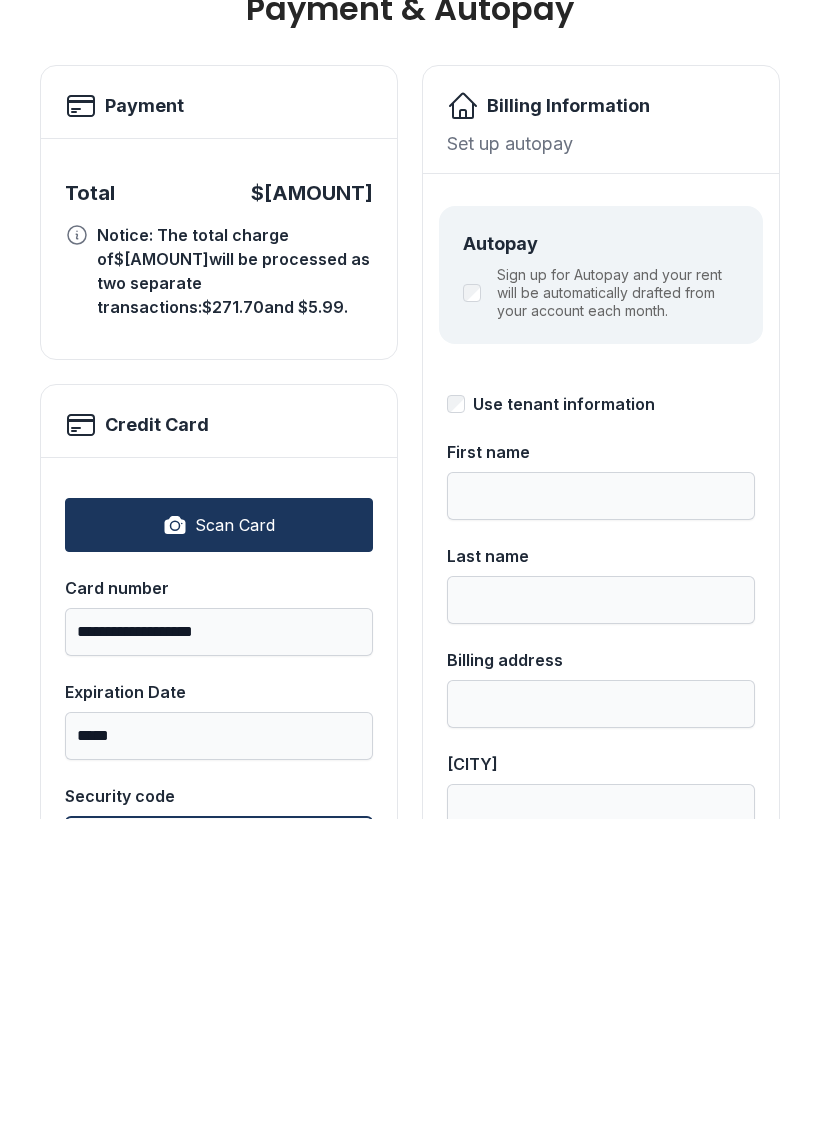 scroll, scrollTop: 28, scrollLeft: 0, axis: vertical 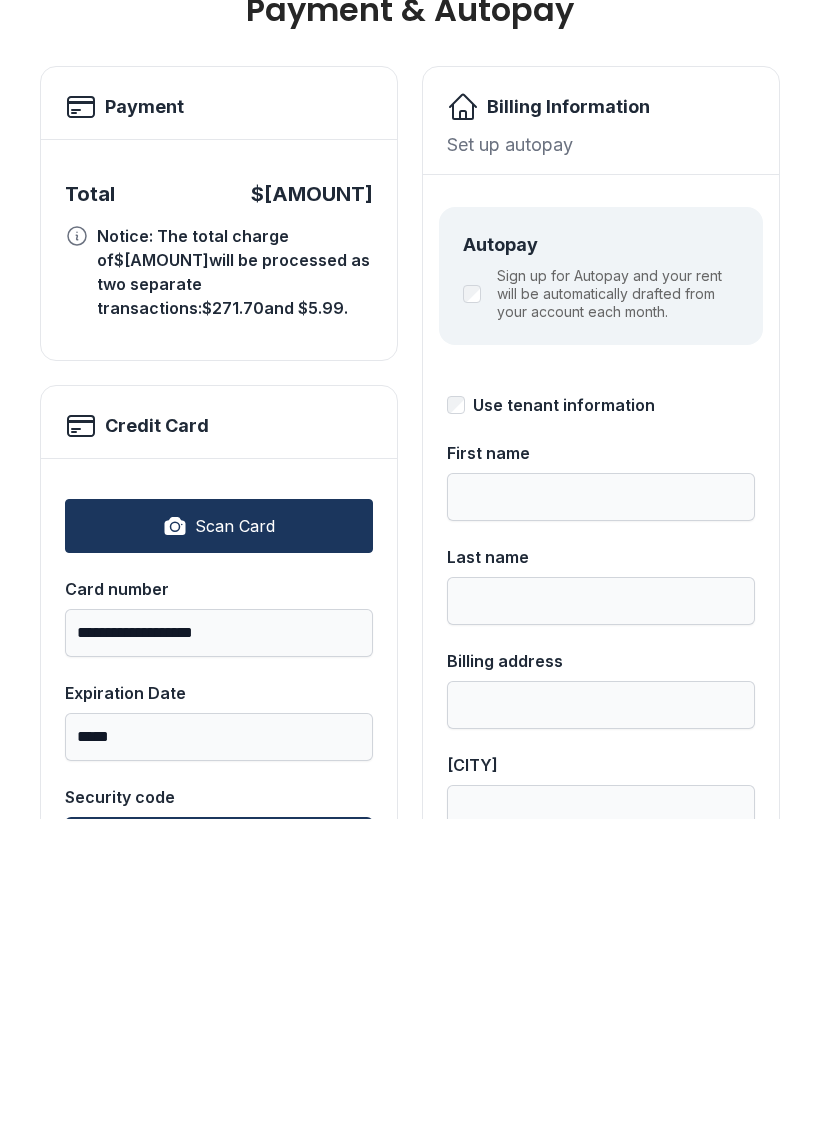 type on "***" 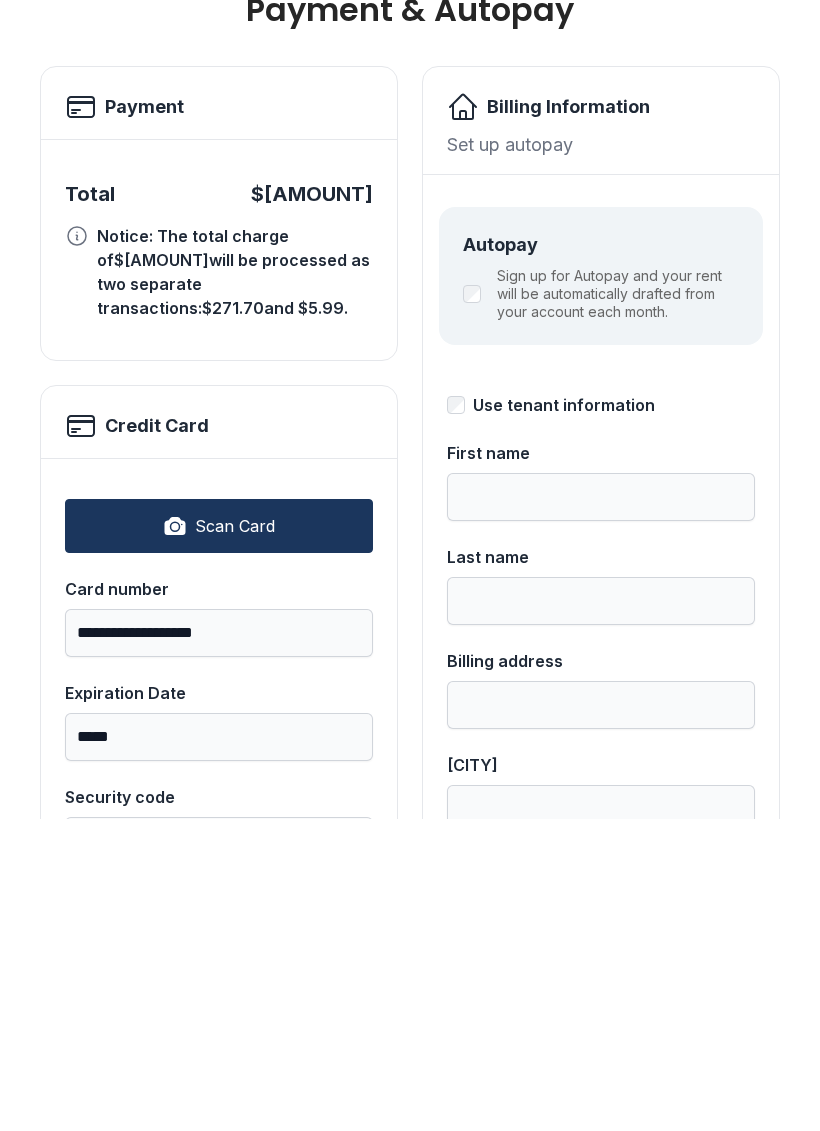 type on "*****" 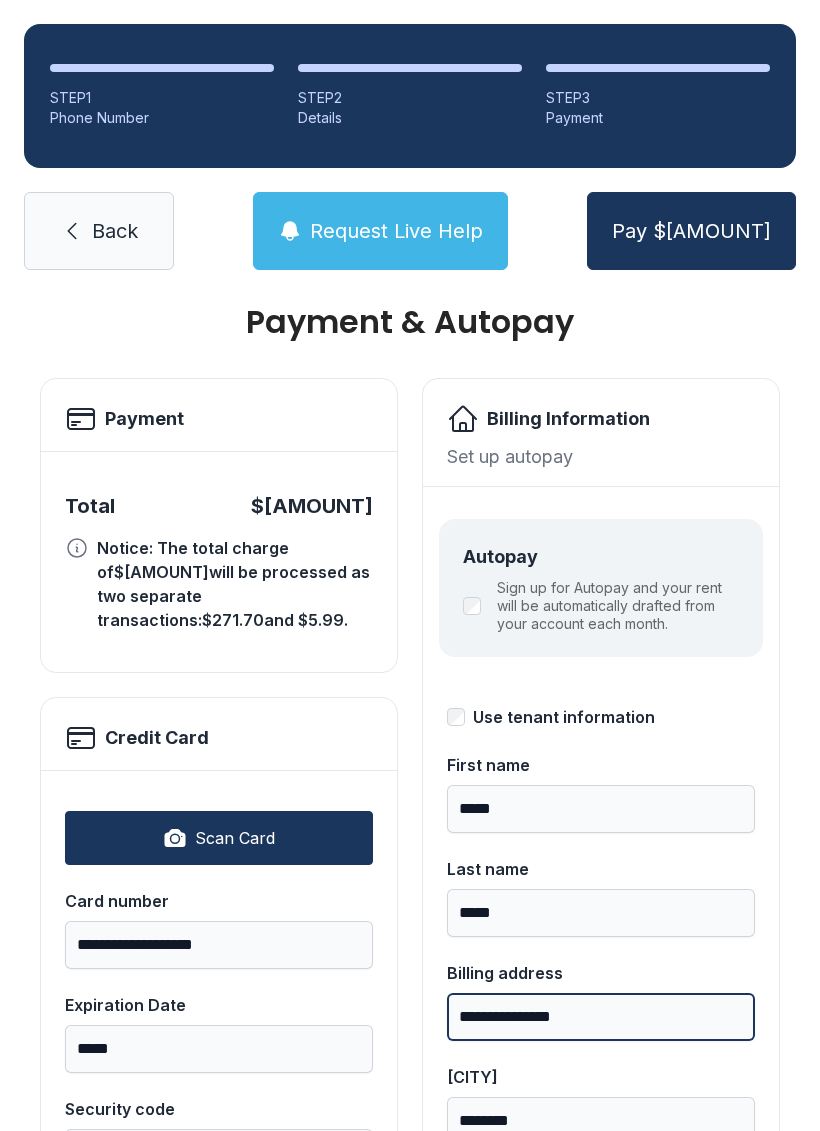 click on "**********" at bounding box center (601, 1017) 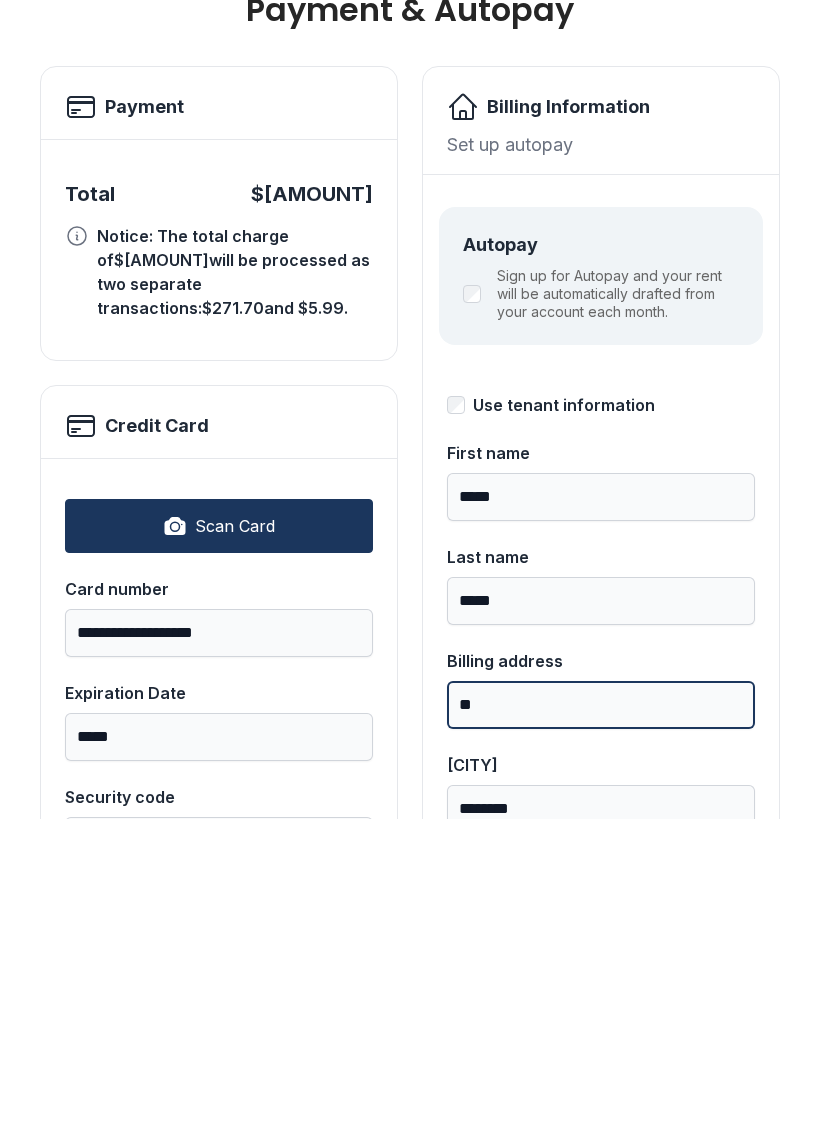 type on "*" 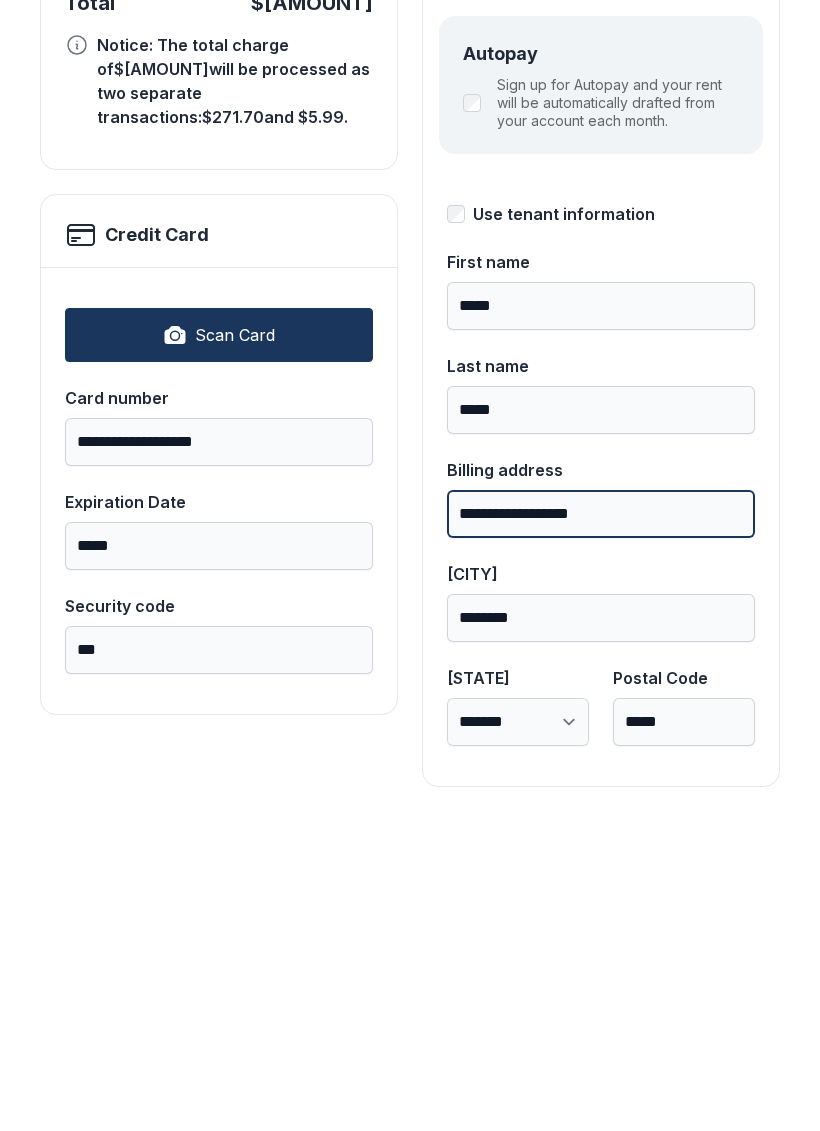 scroll, scrollTop: 218, scrollLeft: 0, axis: vertical 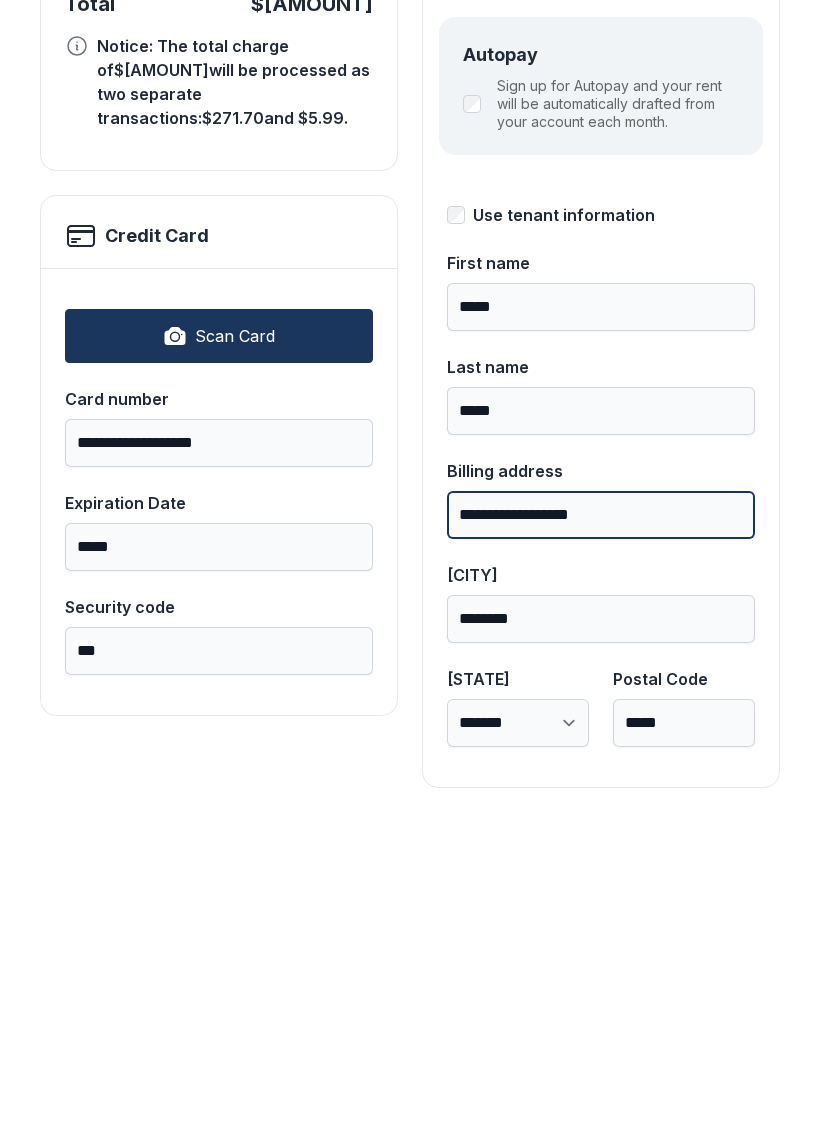 type on "**********" 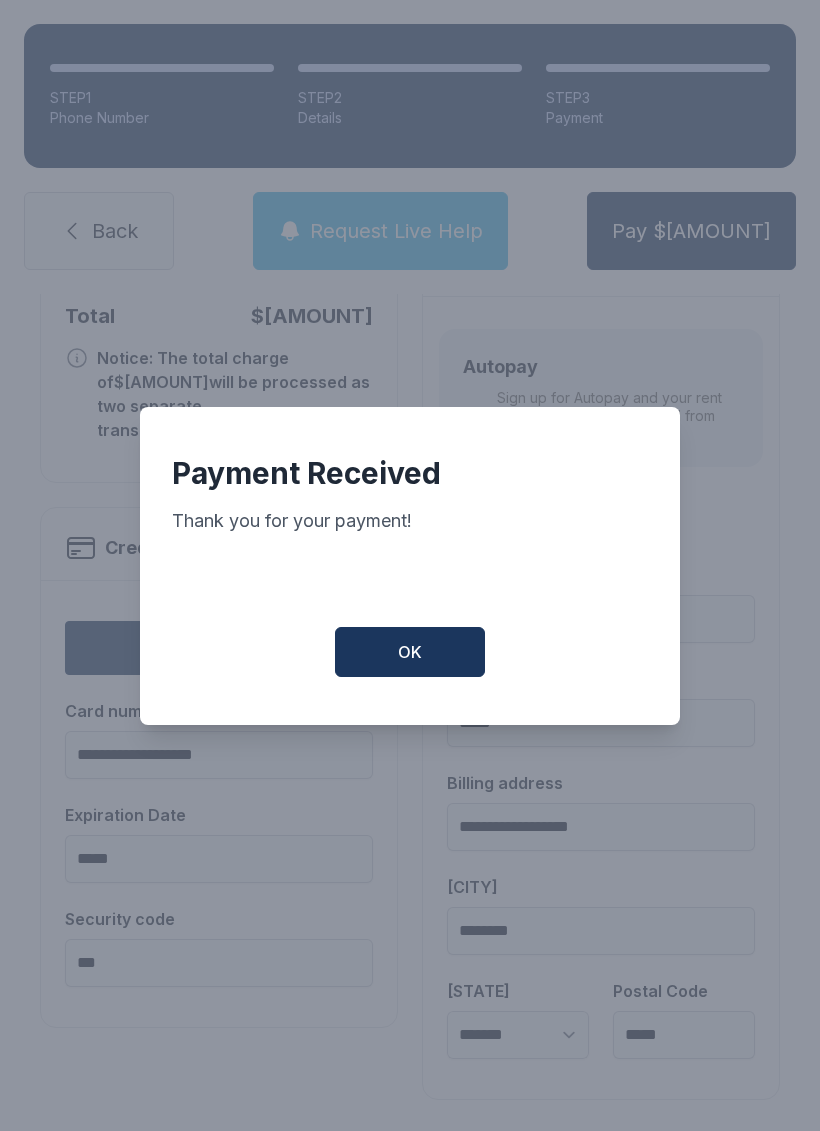 click on "OK" at bounding box center (410, 652) 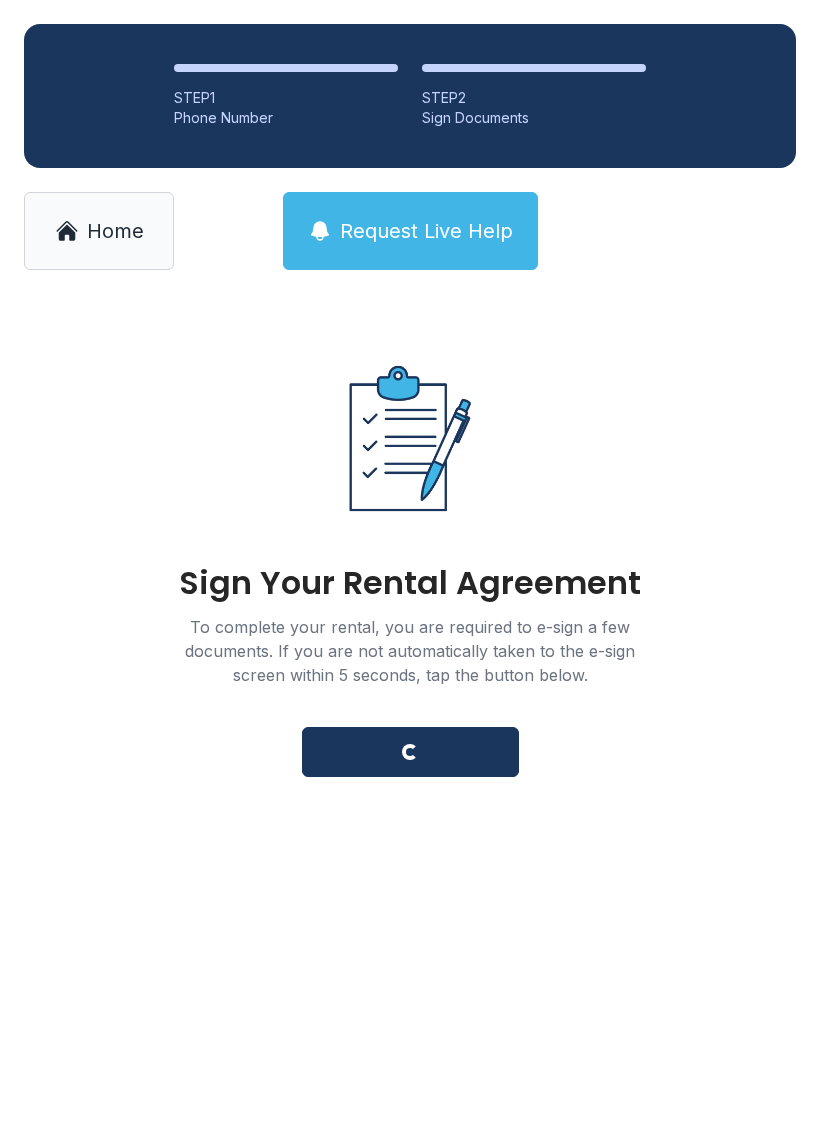 scroll, scrollTop: 0, scrollLeft: 0, axis: both 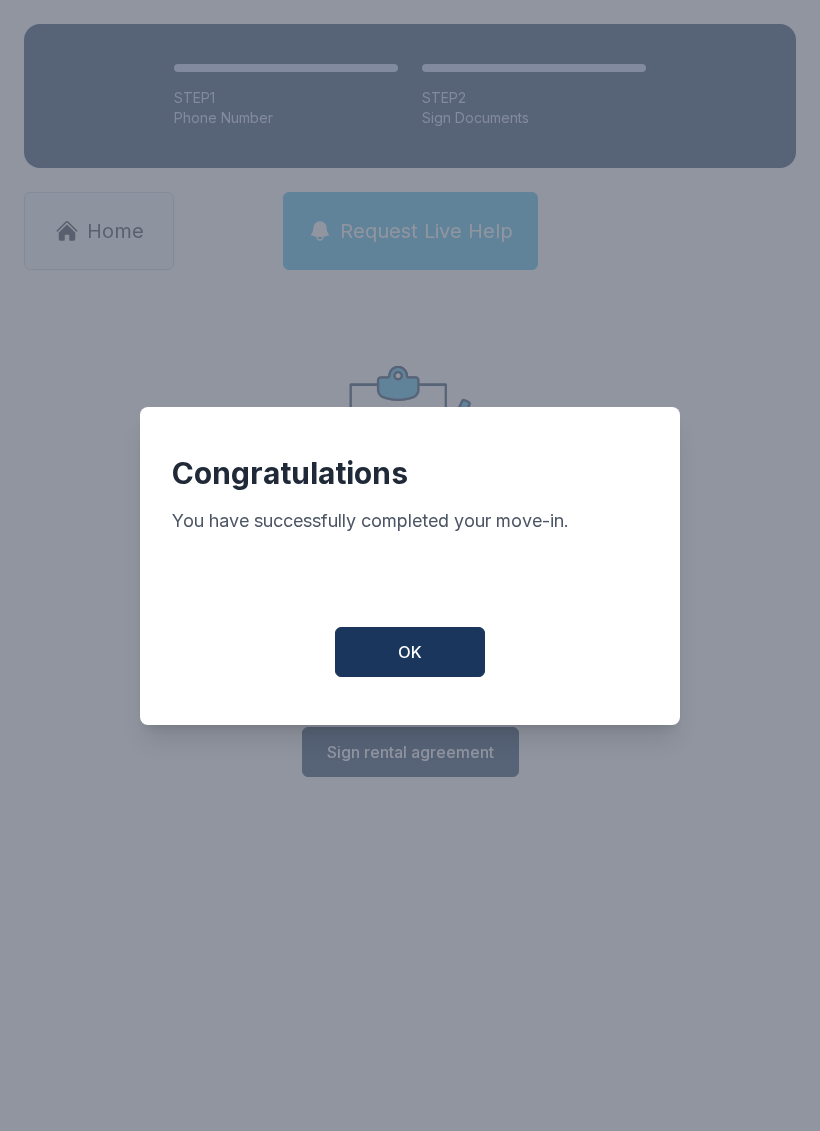 click on "OK" at bounding box center [410, 652] 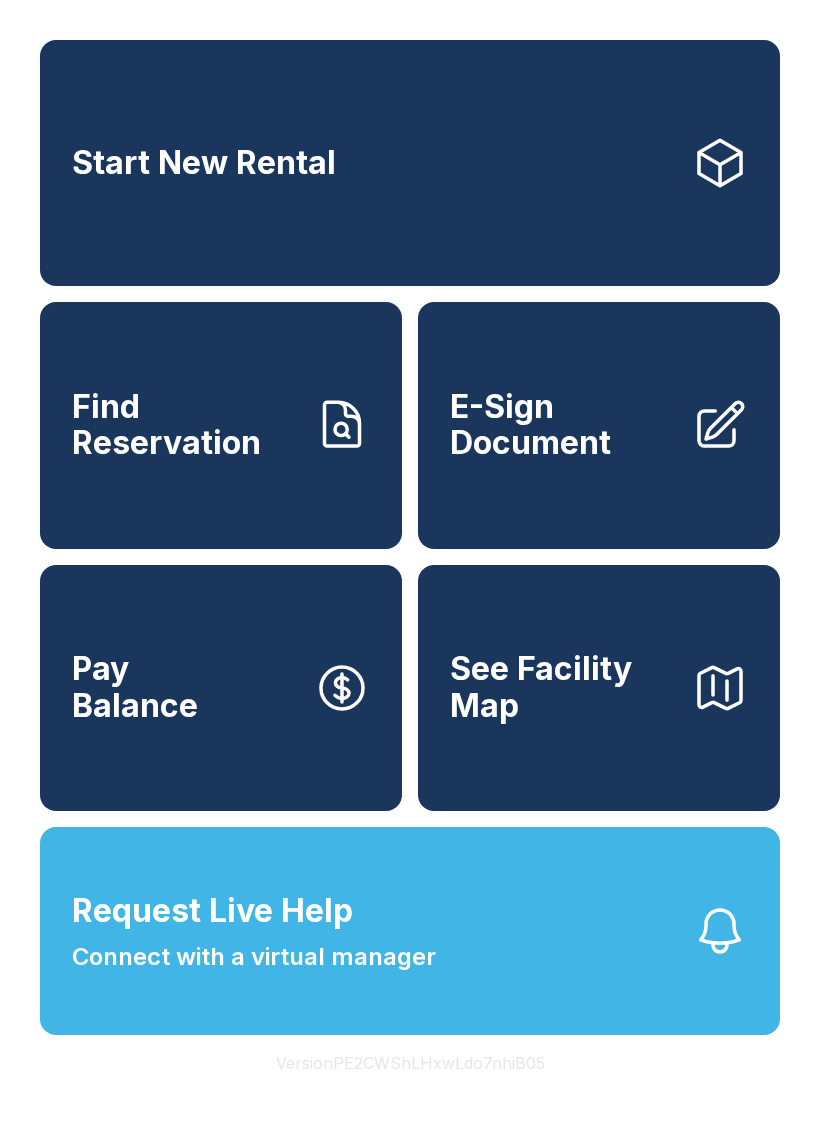 click on "Request Live Help Connect with a virtual manager" at bounding box center (254, 931) 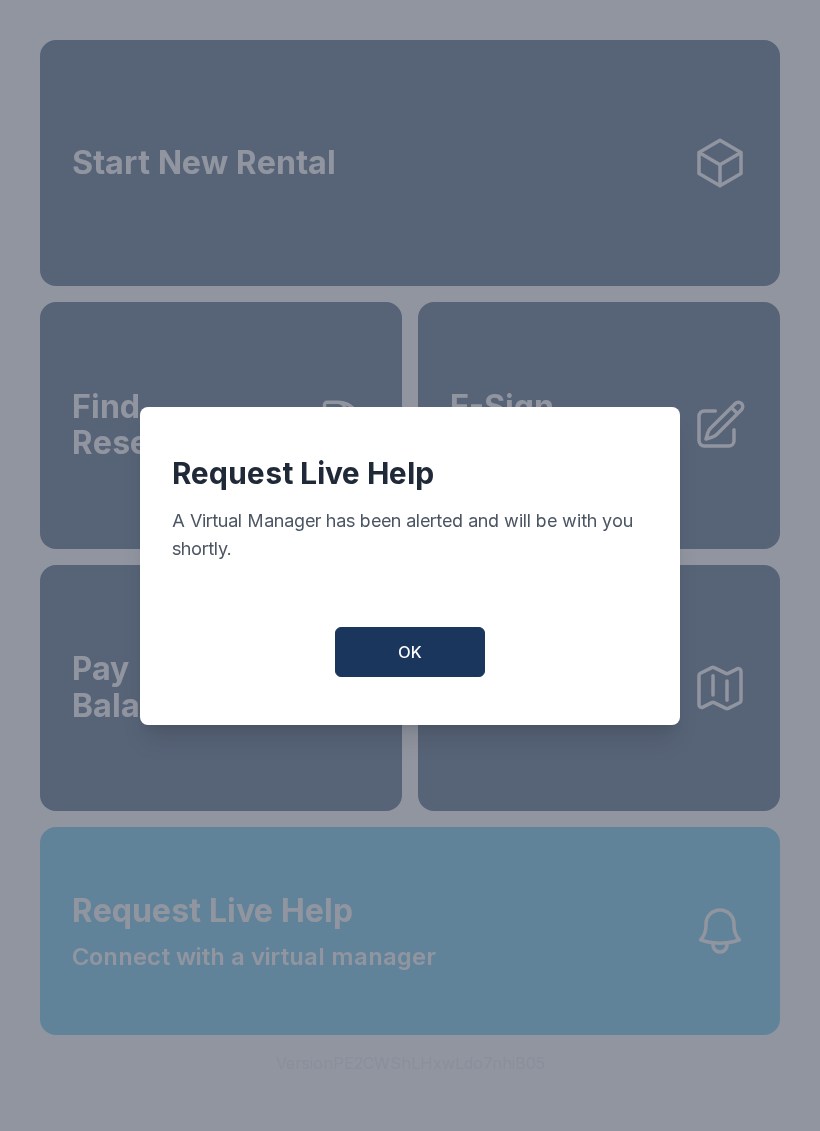 click on "OK" at bounding box center (410, 652) 